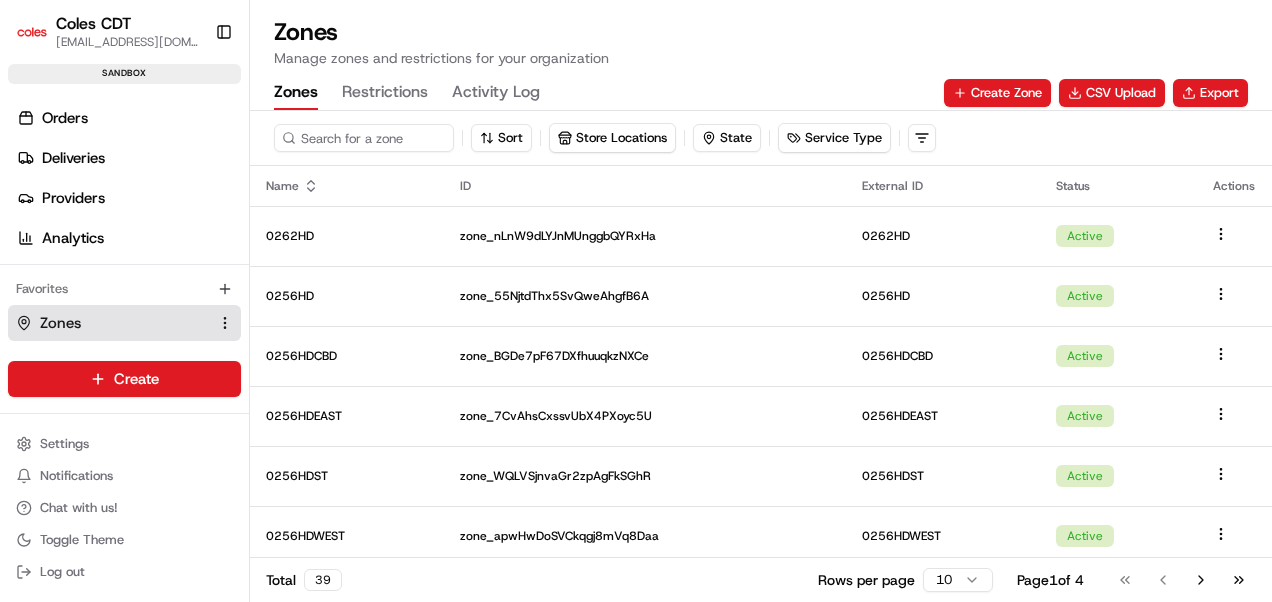 scroll, scrollTop: 0, scrollLeft: 0, axis: both 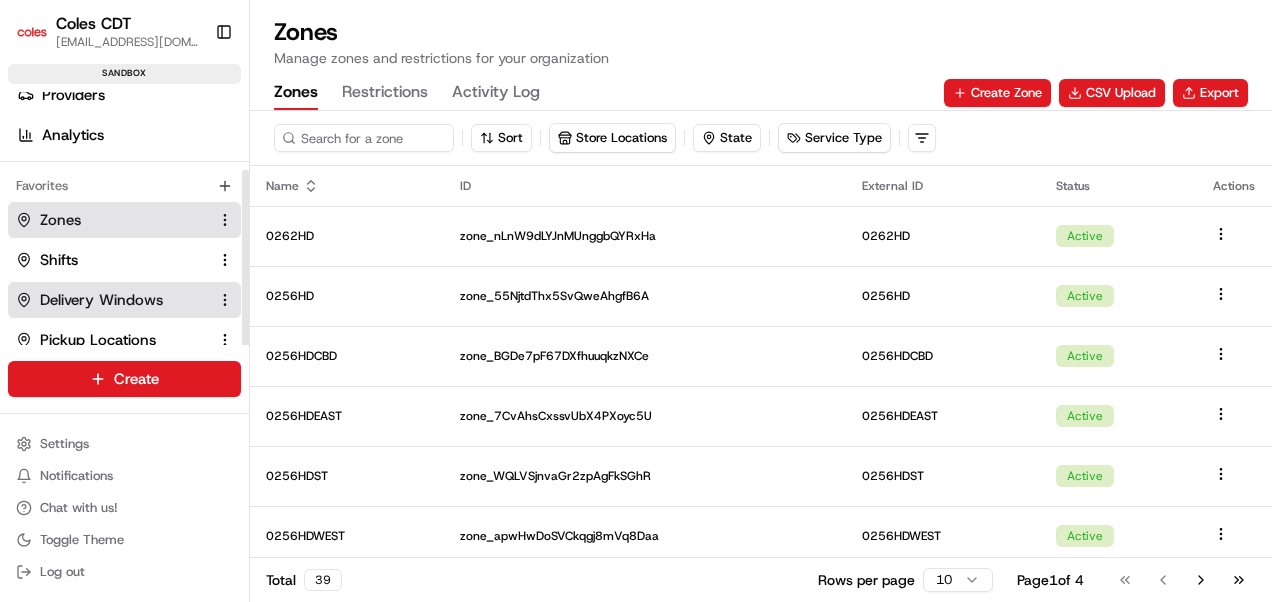 click on "Delivery Windows" at bounding box center [101, 300] 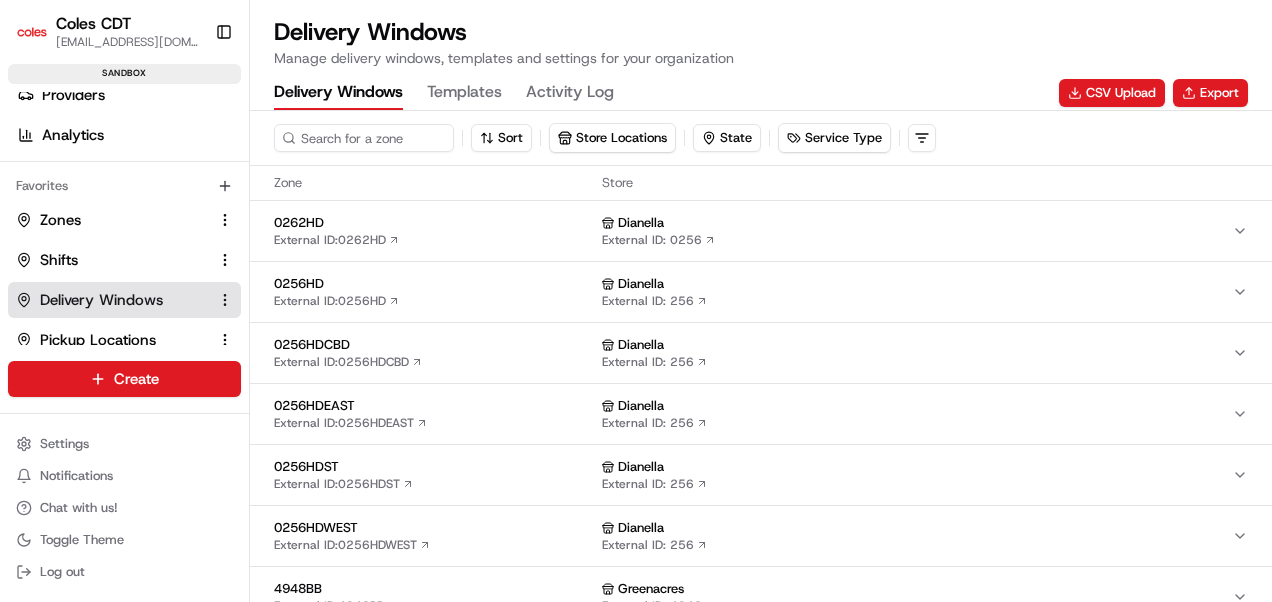 click on "0262HD" at bounding box center [434, 223] 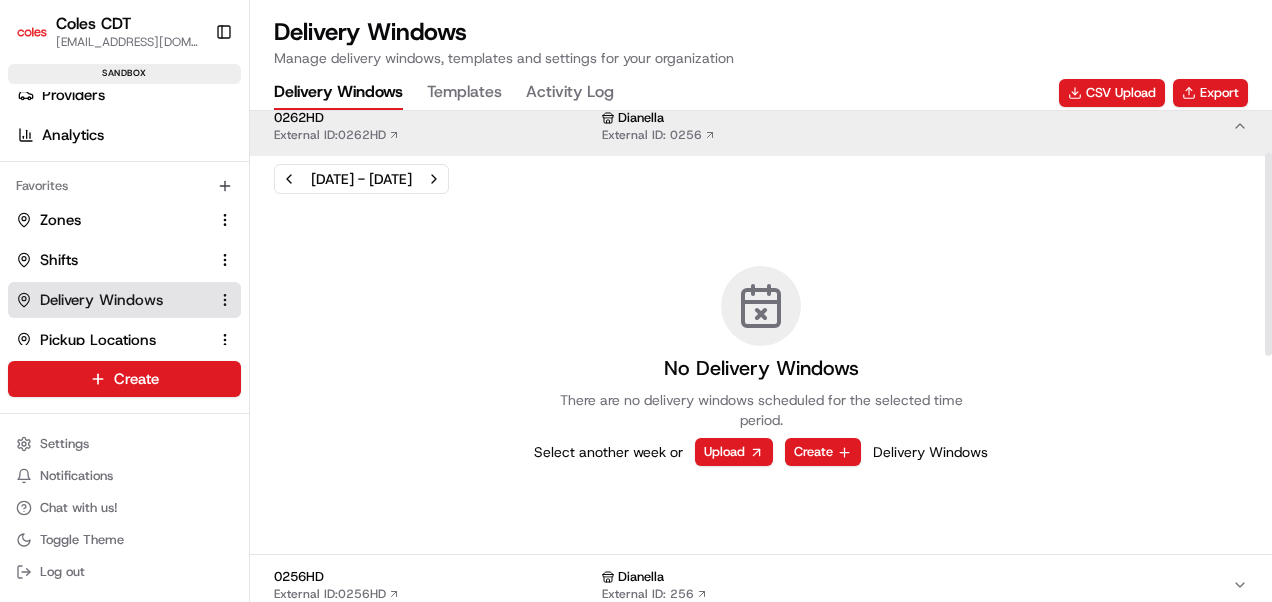 scroll, scrollTop: 100, scrollLeft: 0, axis: vertical 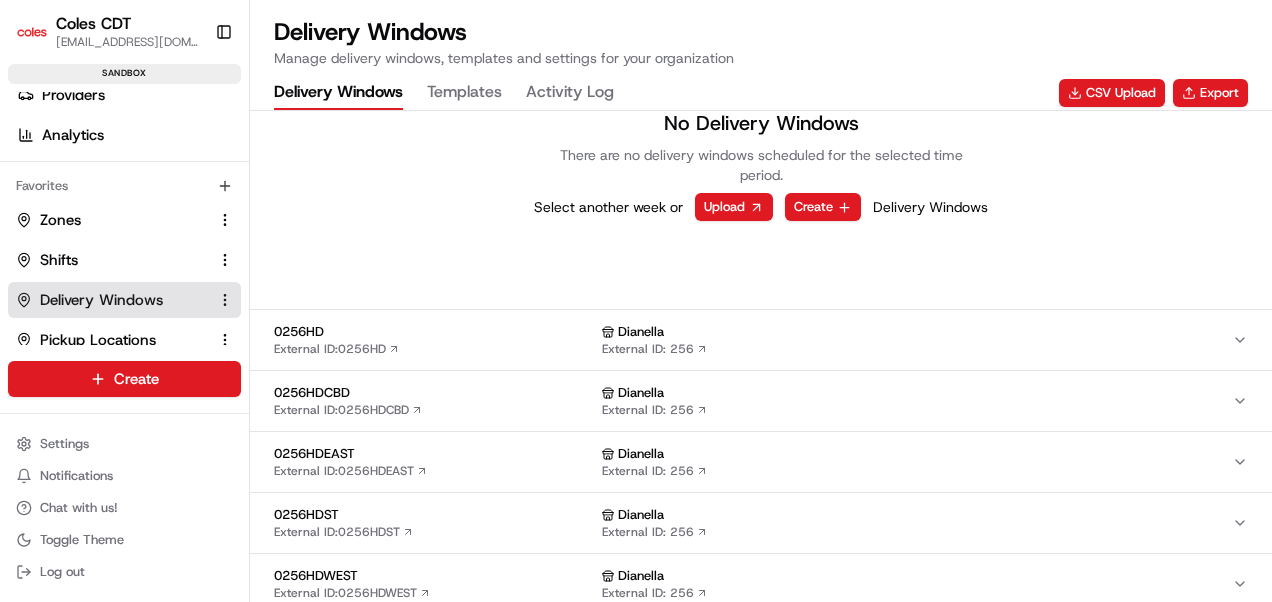 click on "0256HD" at bounding box center (434, 332) 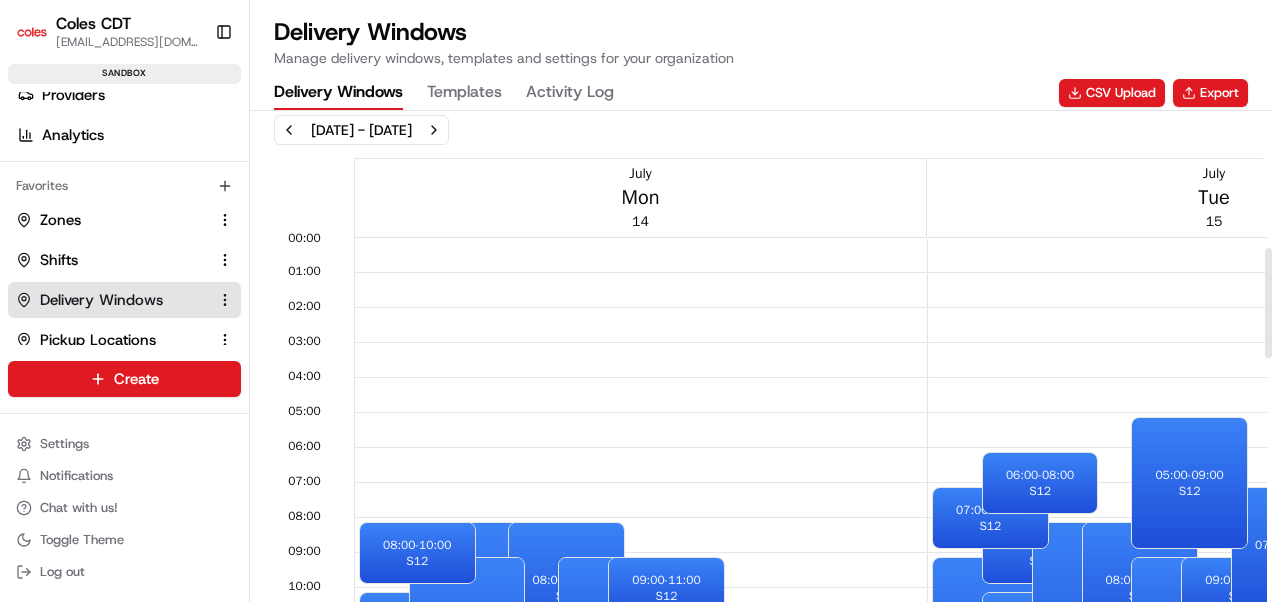 scroll, scrollTop: 612, scrollLeft: 0, axis: vertical 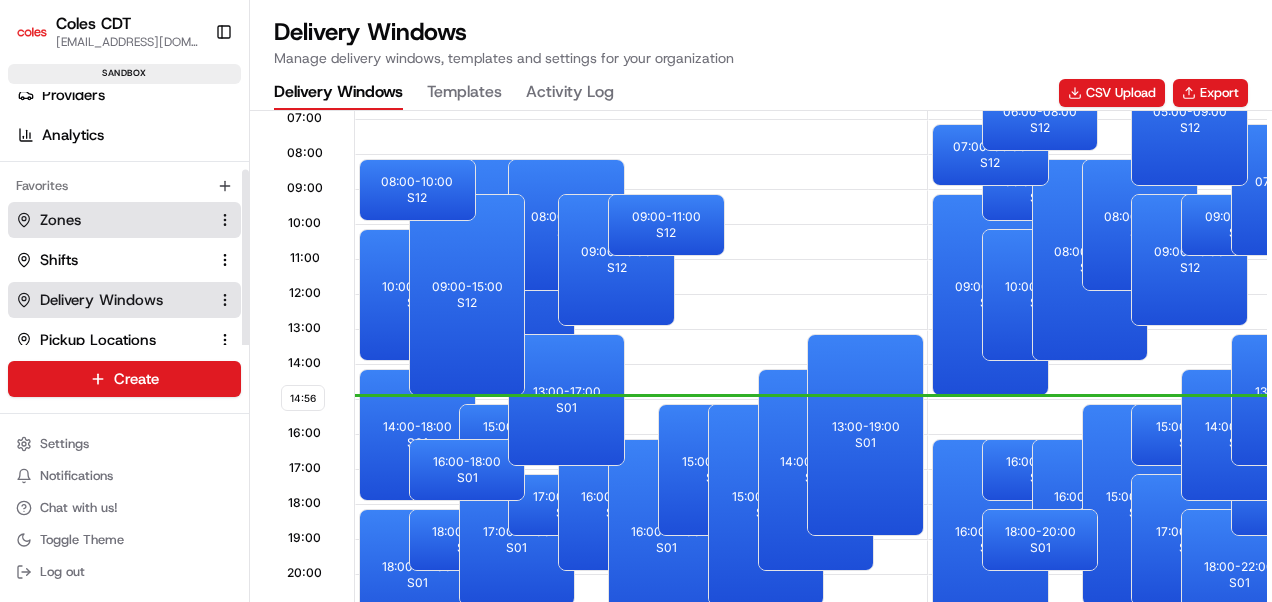 click on "Zones" at bounding box center [112, 220] 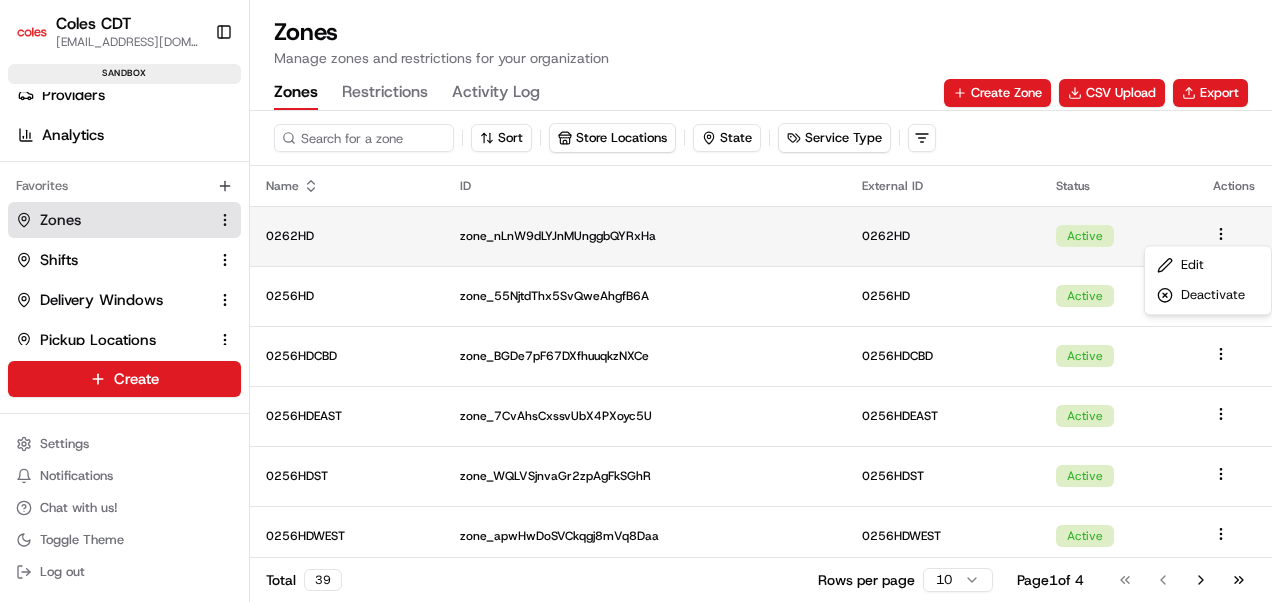 click on "Coles CDT [EMAIL_ADDRESS][DOMAIN_NAME] Toggle Sidebar sandbox Orders Deliveries Providers Analytics Favorites Zones Shifts Delivery Windows Pickup Locations Dropoff Locations Main Menu Members & Organization Organization Users Roles Preferences Customization Tracking Orchestration Automations Dispatch Strategy Optimization Strategy Locations Pickup Locations Dropoff Locations Zones Shifts Delivery Windows Billing Billing Refund Requests Integrations Notification Triggers Webhooks API Keys Request Logs Create Settings Notifications Chat with us! Toggle Theme Log out Zones Manage zones and restrictions for your organization Zones Restrictions Activity Log Create Zone CSV Upload Export Sort Store Locations State Service Type Name ID External ID Status Actions 0262HD zone_nLnW9dLYJnMUnggbQYRxHa 0262HD Active 0256HD zone_55NjtdThx5SvQweAhgfB6A 0256HD Active 0256HDCBD zone_BGDe7pF67DXfhuuqkzNXCe 0256HDCBD Active 0256HDEAST zone_7CvAhsCxssvUbX4PXoyc5U 0256HDEAST Active 0256HDST 0256HDST Active Active 39" at bounding box center (636, 301) 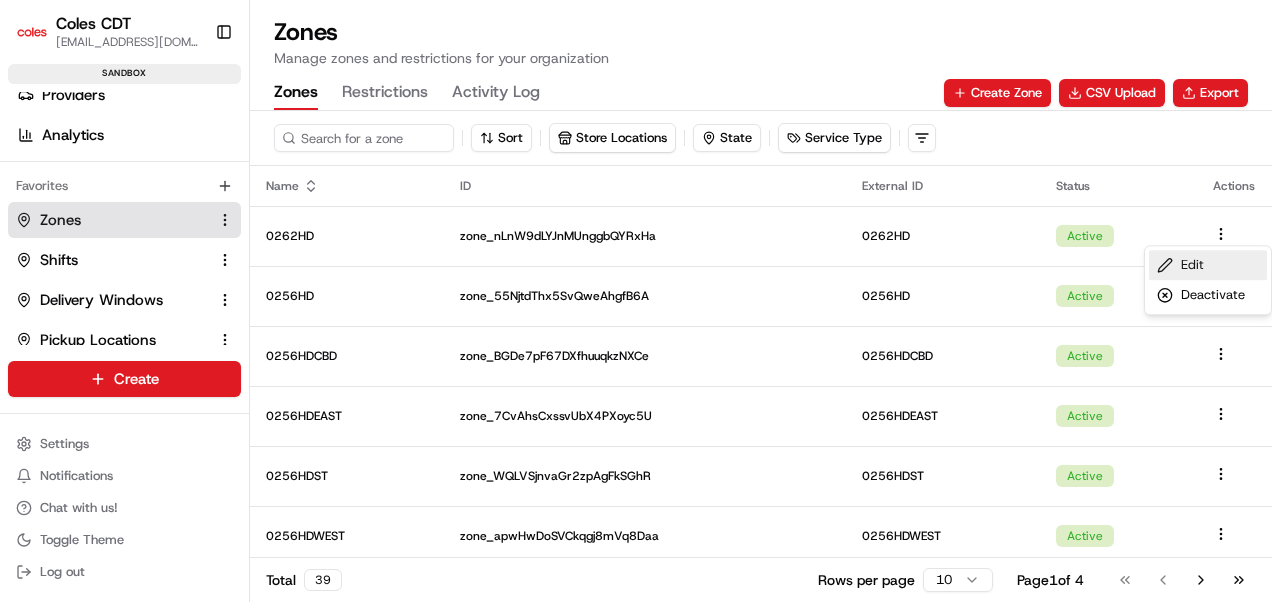 click on "Edit" at bounding box center (1208, 265) 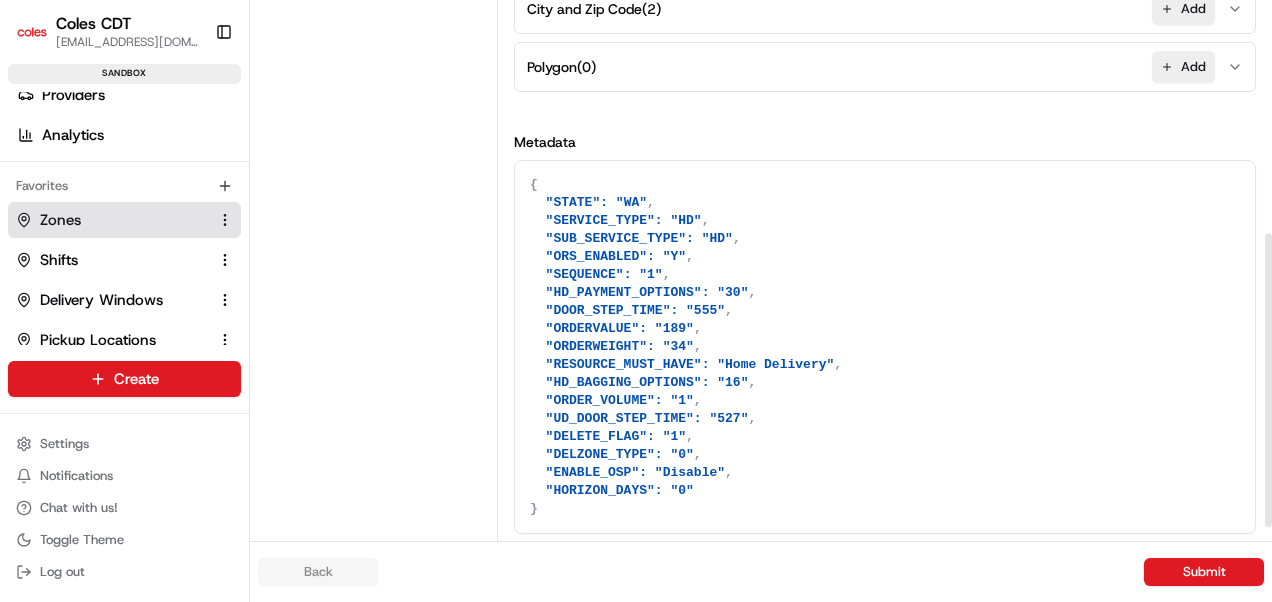 scroll, scrollTop: 0, scrollLeft: 0, axis: both 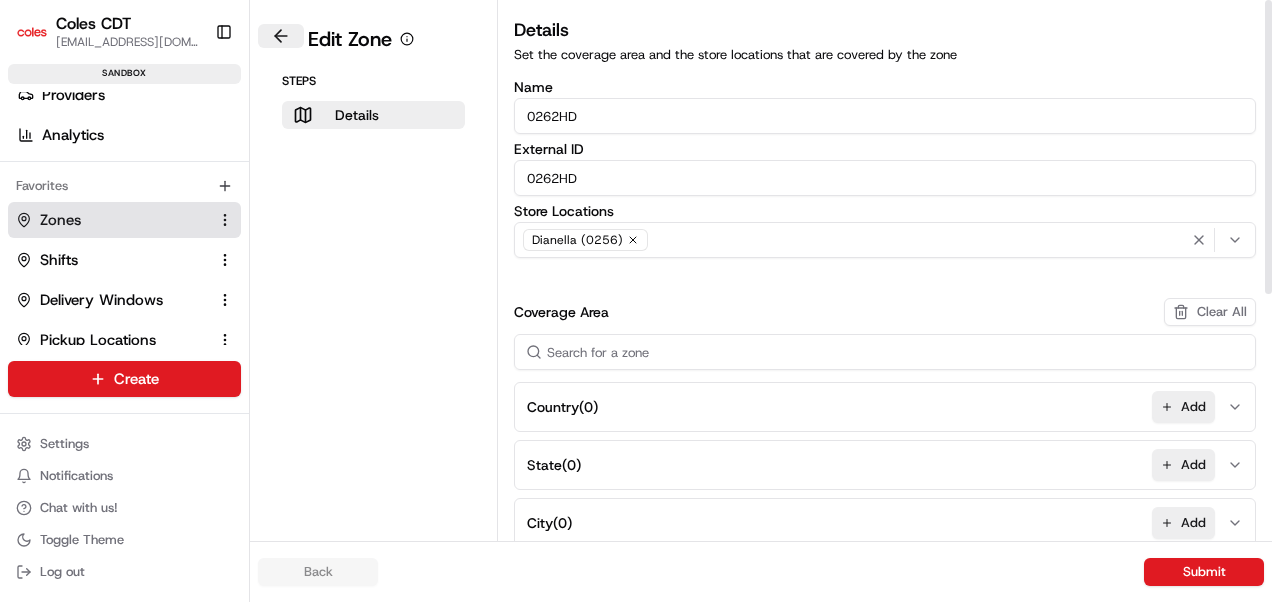 click at bounding box center [281, 36] 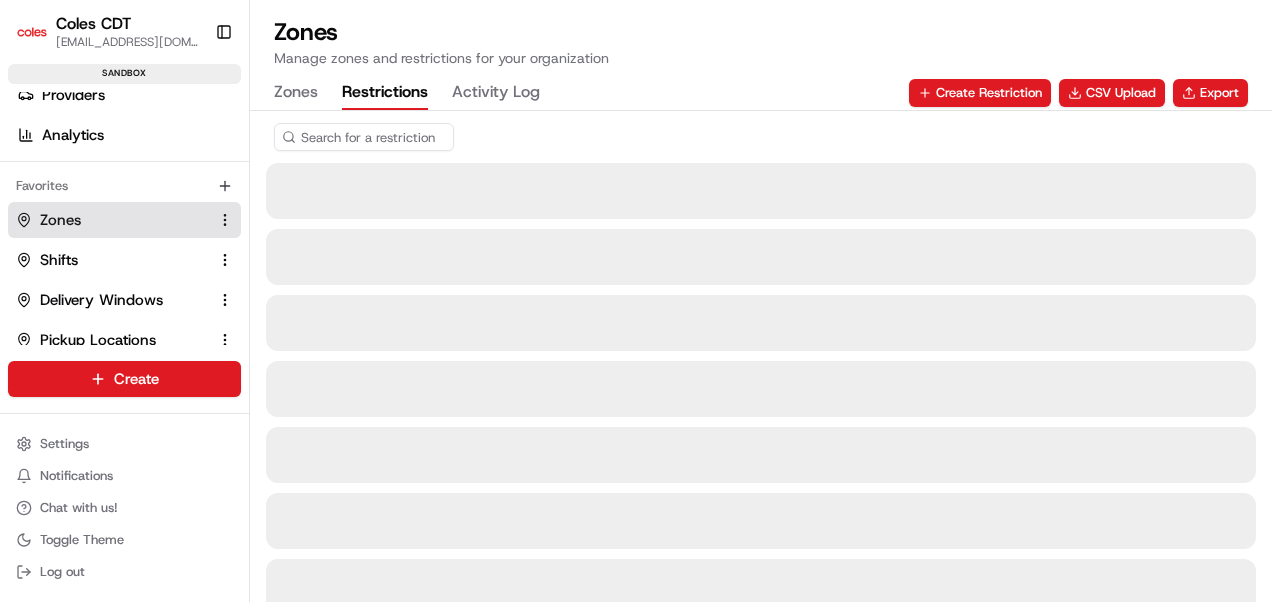 click on "Restrictions" at bounding box center [385, 93] 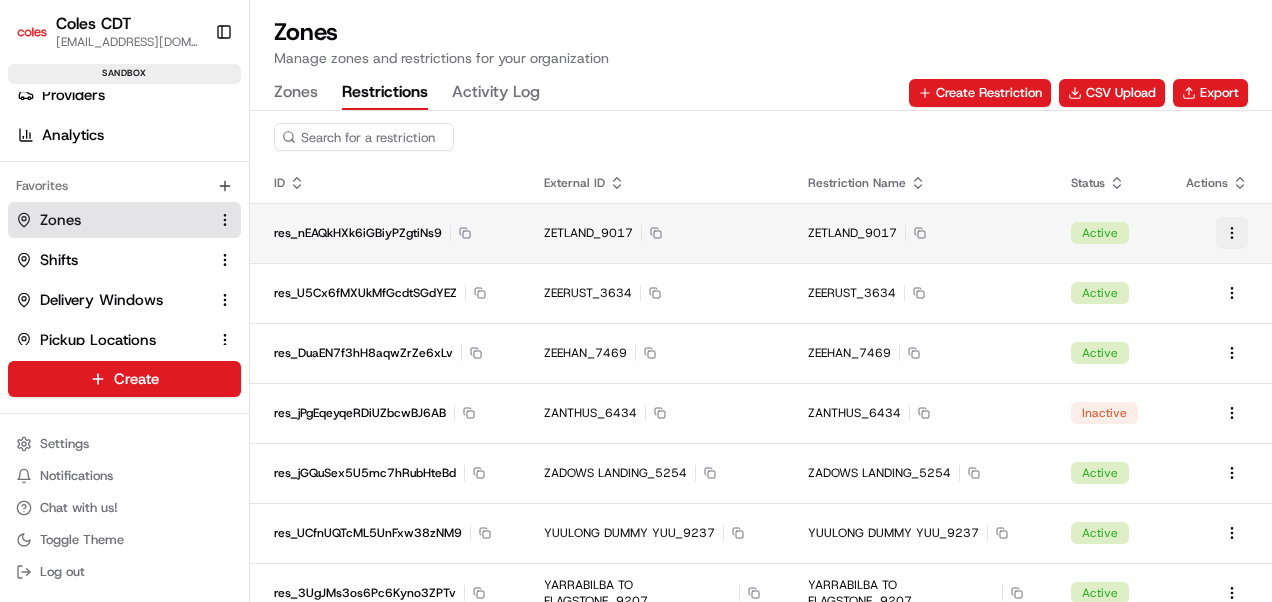 click at bounding box center [1232, 233] 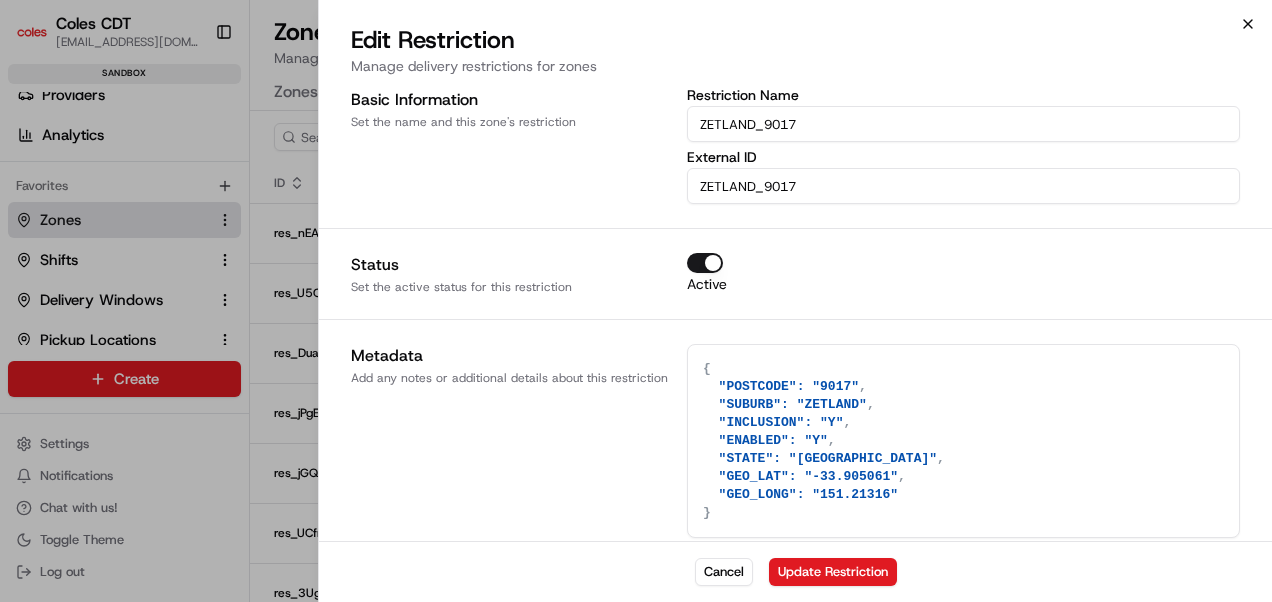 click 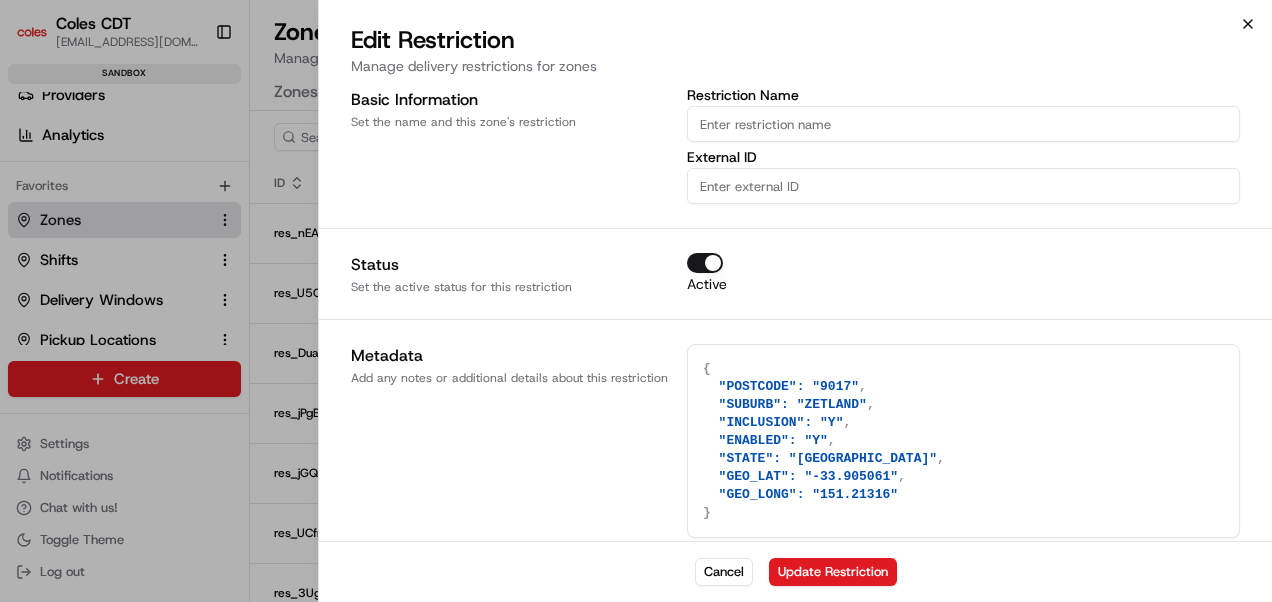 type on "{}" 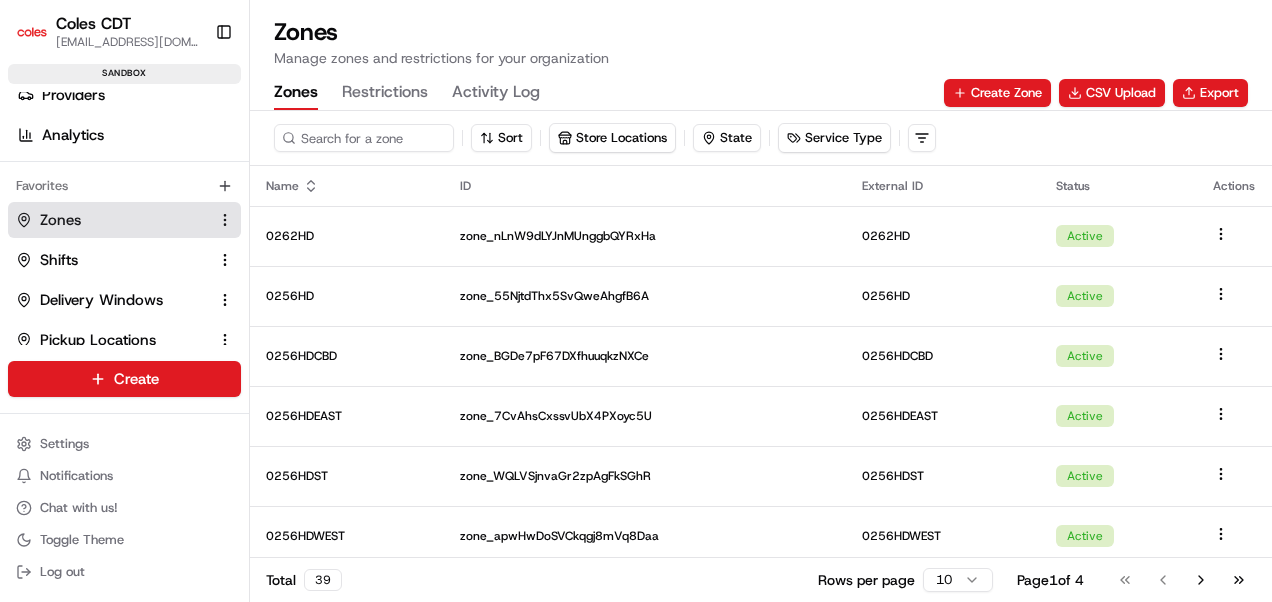 click on "Zones" at bounding box center [296, 93] 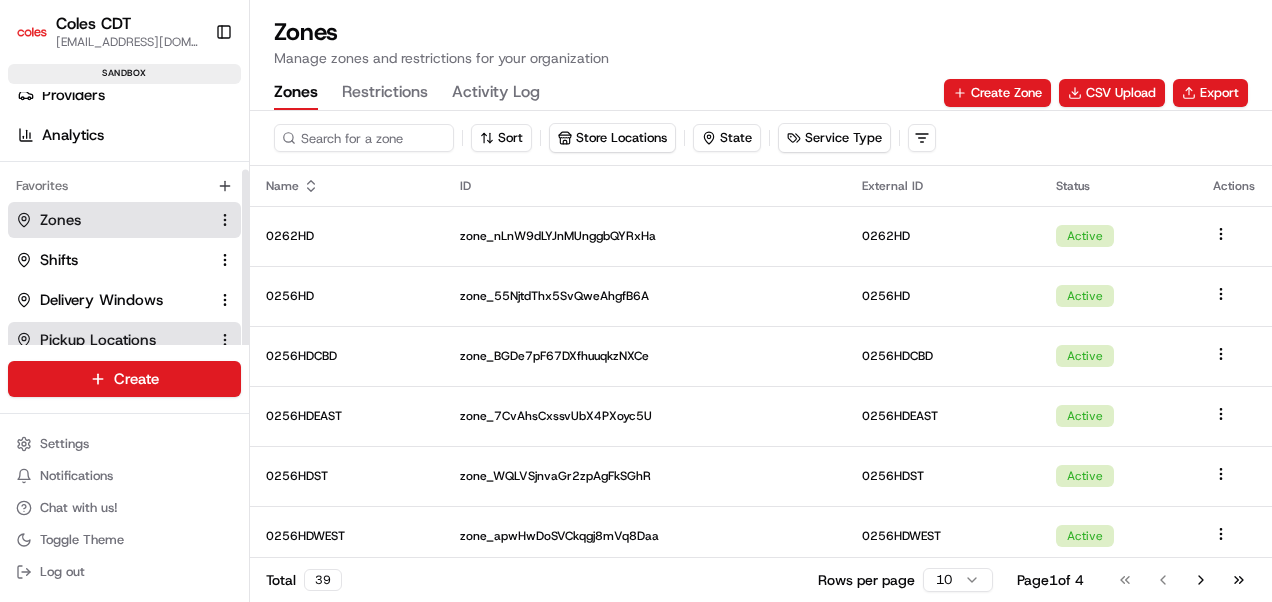 click on "Pickup Locations" at bounding box center [98, 340] 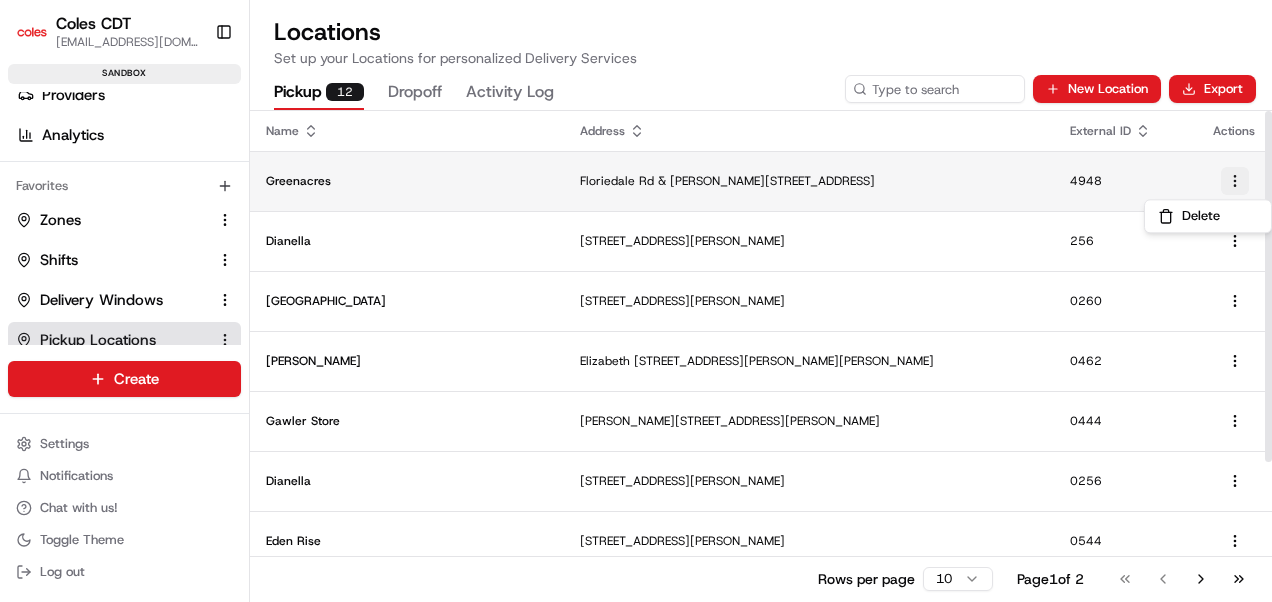 click on "Coles CDT [EMAIL_ADDRESS][DOMAIN_NAME] Toggle Sidebar sandbox Orders Deliveries Providers Analytics Favorites Zones Shifts Delivery Windows Pickup Locations Dropoff Locations Main Menu Members & Organization Organization Users Roles Preferences Customization Tracking Orchestration Automations Dispatch Strategy Optimization Strategy Locations Pickup Locations Dropoff Locations Zones Shifts Delivery Windows Billing Billing Refund Requests Integrations Notification Triggers Webhooks API Keys Request Logs Create Settings Notifications Chat with us! Toggle Theme Log out Locations Set up your Locations for personalized Delivery Services Pickup 12 Dropoff Activity Log New Location Export Name Address External ID Actions Greenacres [GEOGRAPHIC_DATA][PERSON_NAME][STREET_ADDRESS] Dianella [STREET_ADDRESS] [STREET_ADDRESS] [STREET_ADDRESS][PERSON_NAME], AU [STREET_ADDRESS][PERSON_NAME][PERSON_NAME][PERSON_NAME][PERSON_NAME] 0462 10" at bounding box center [636, 301] 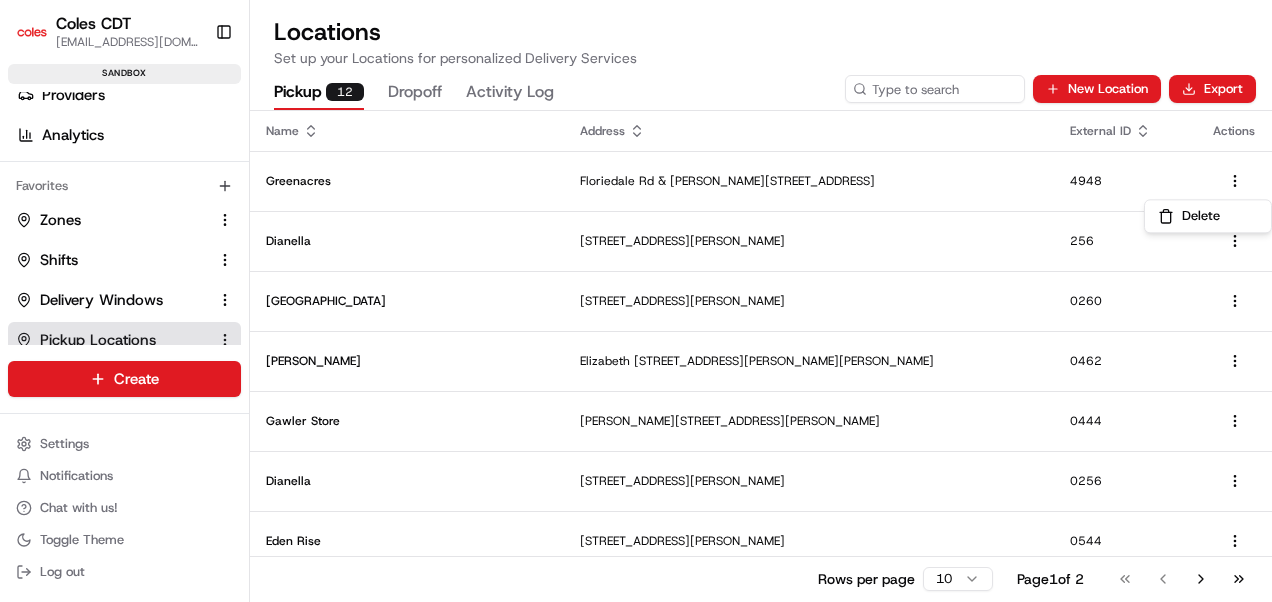 click on "Coles CDT [EMAIL_ADDRESS][DOMAIN_NAME] Toggle Sidebar sandbox Orders Deliveries Providers Analytics Favorites Zones Shifts Delivery Windows Pickup Locations Dropoff Locations Main Menu Members & Organization Organization Users Roles Preferences Customization Tracking Orchestration Automations Dispatch Strategy Optimization Strategy Locations Pickup Locations Dropoff Locations Zones Shifts Delivery Windows Billing Billing Refund Requests Integrations Notification Triggers Webhooks API Keys Request Logs Create Settings Notifications Chat with us! Toggle Theme Log out Locations Set up your Locations for personalized Delivery Services Pickup 12 Dropoff Activity Log New Location Export Name Address External ID Actions Greenacres [GEOGRAPHIC_DATA][PERSON_NAME][STREET_ADDRESS] Dianella [STREET_ADDRESS] [STREET_ADDRESS] [STREET_ADDRESS][PERSON_NAME], AU [STREET_ADDRESS][PERSON_NAME][PERSON_NAME][PERSON_NAME][PERSON_NAME] 0462 10" at bounding box center [636, 301] 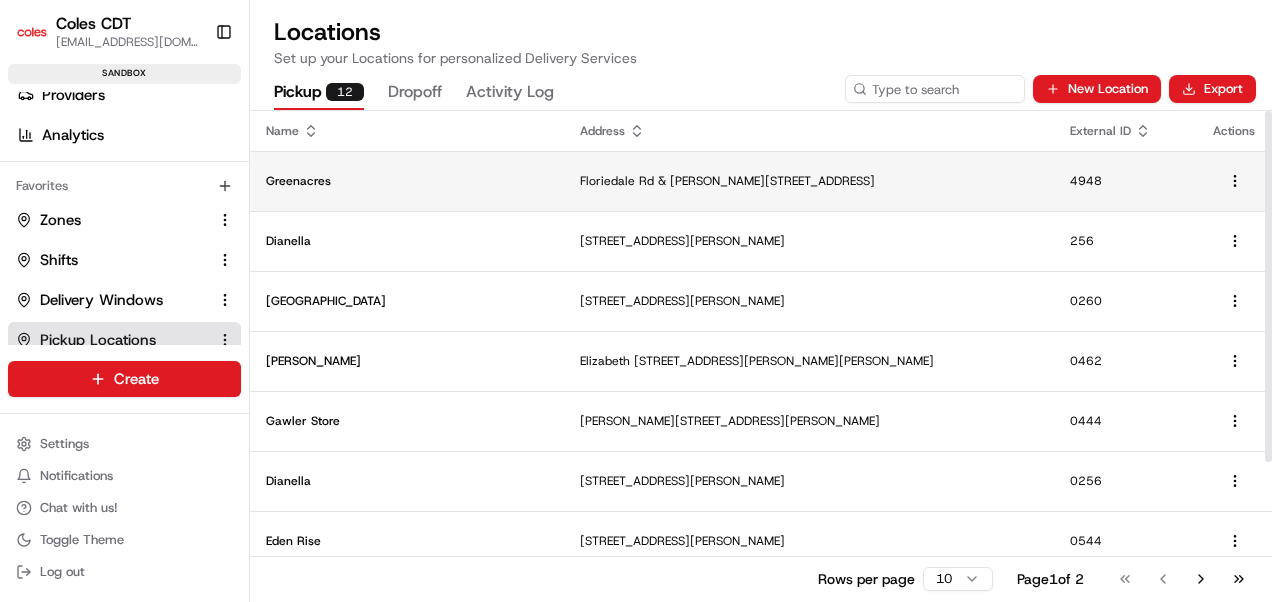 click on "Greenacres" at bounding box center [407, 181] 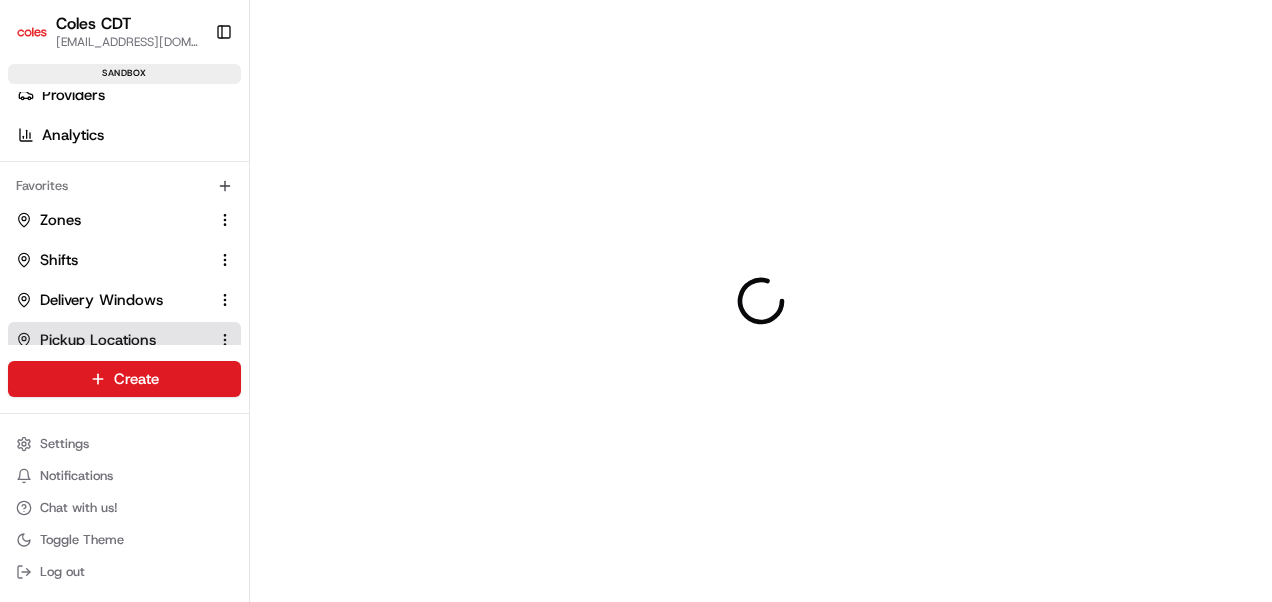 click at bounding box center [761, 301] 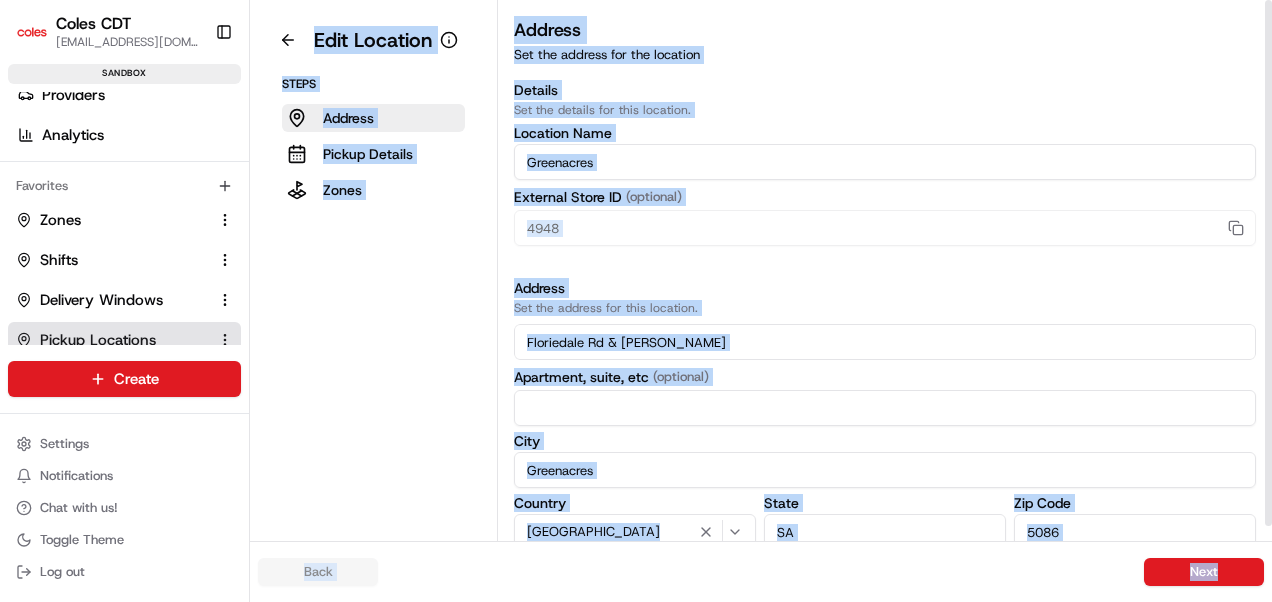 click on "Edit Location Steps Address Pickup Details Zones" at bounding box center (374, 314) 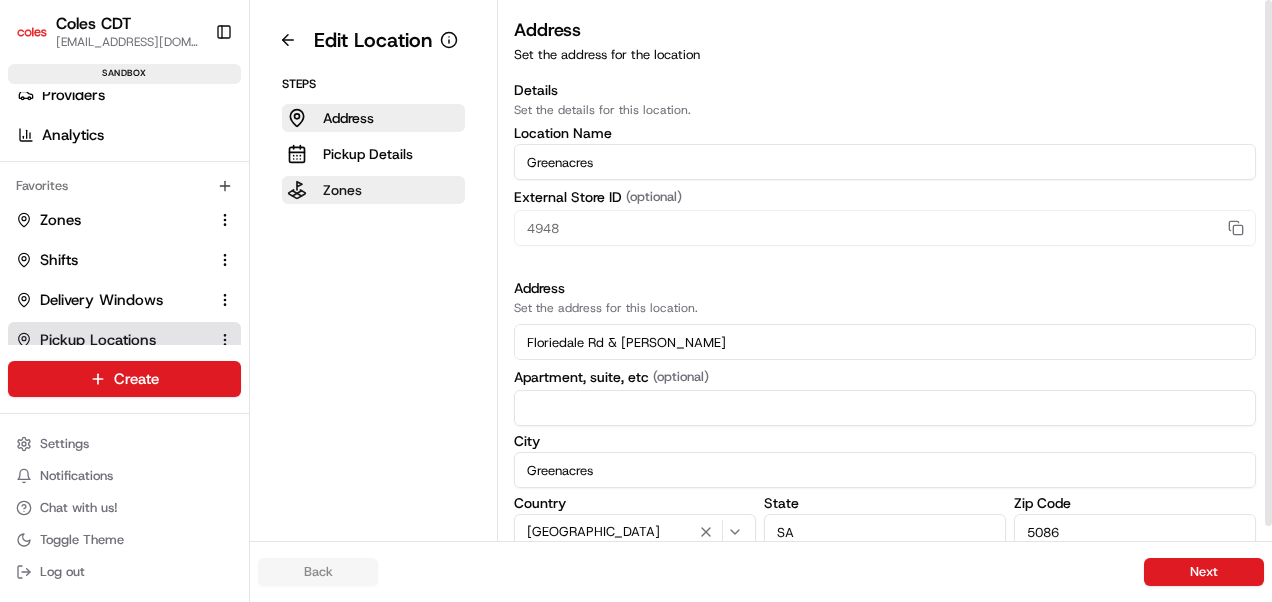 click on "Zones" at bounding box center [342, 190] 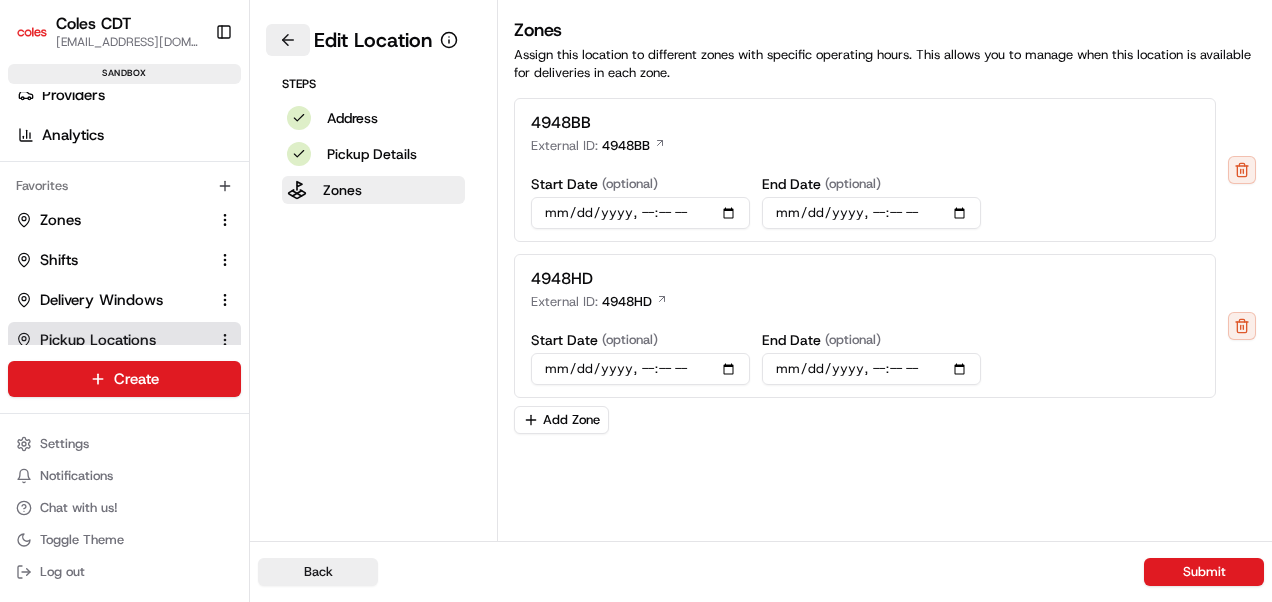 click at bounding box center [288, 40] 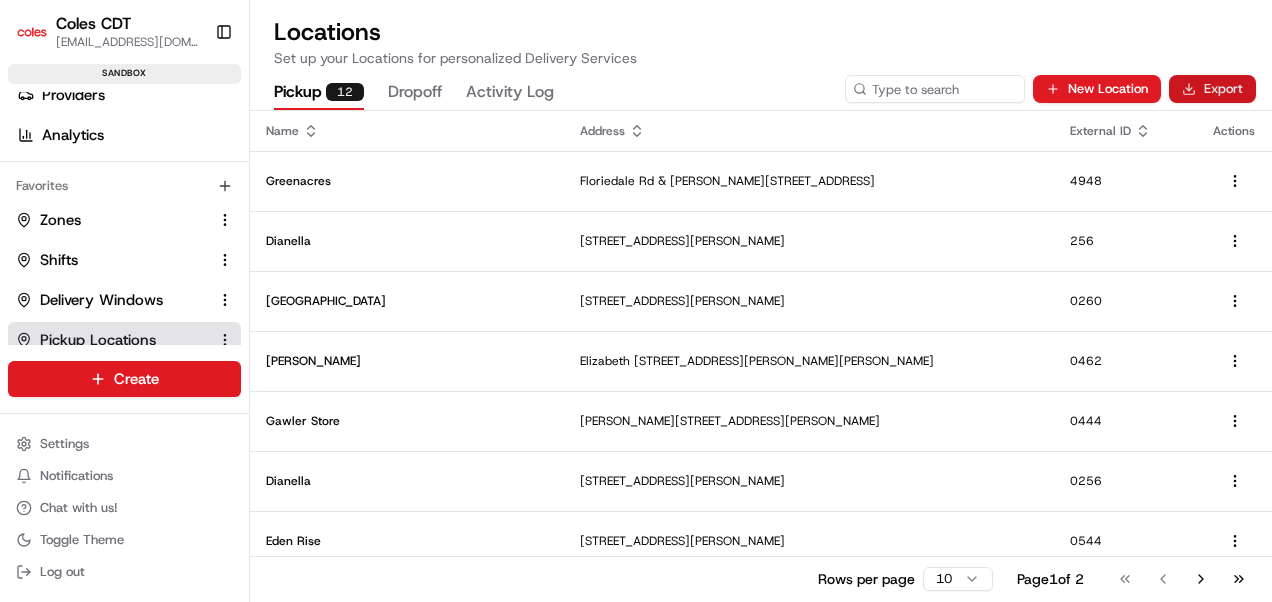 click on "Export" at bounding box center (1212, 89) 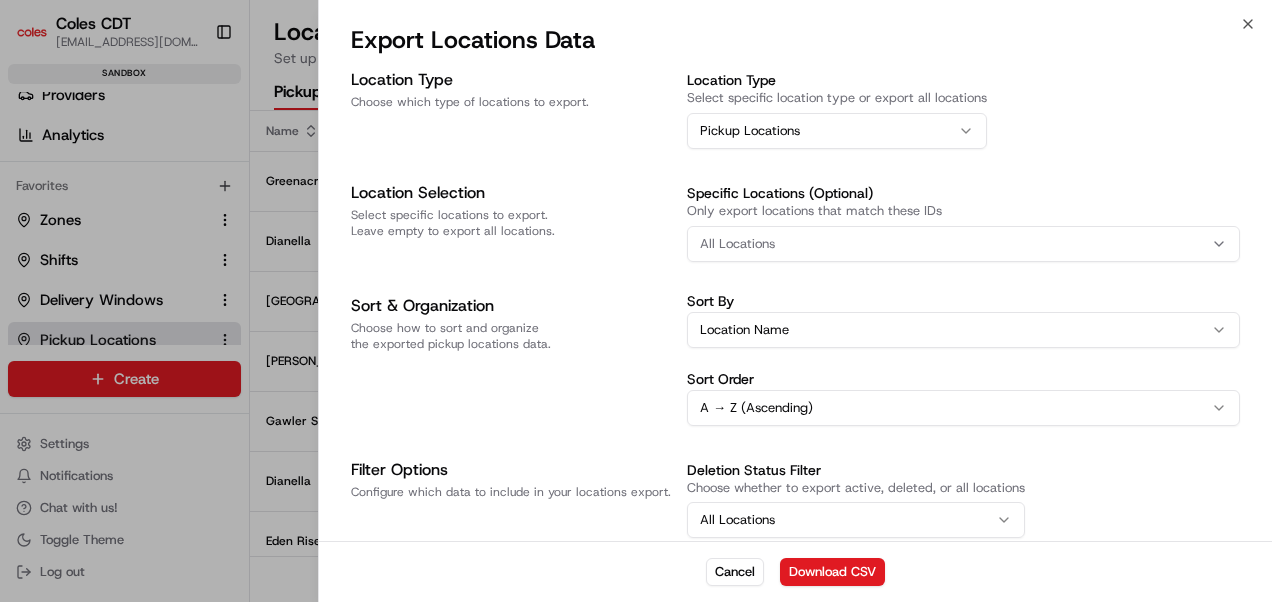 click on "All Locations" at bounding box center (963, 244) 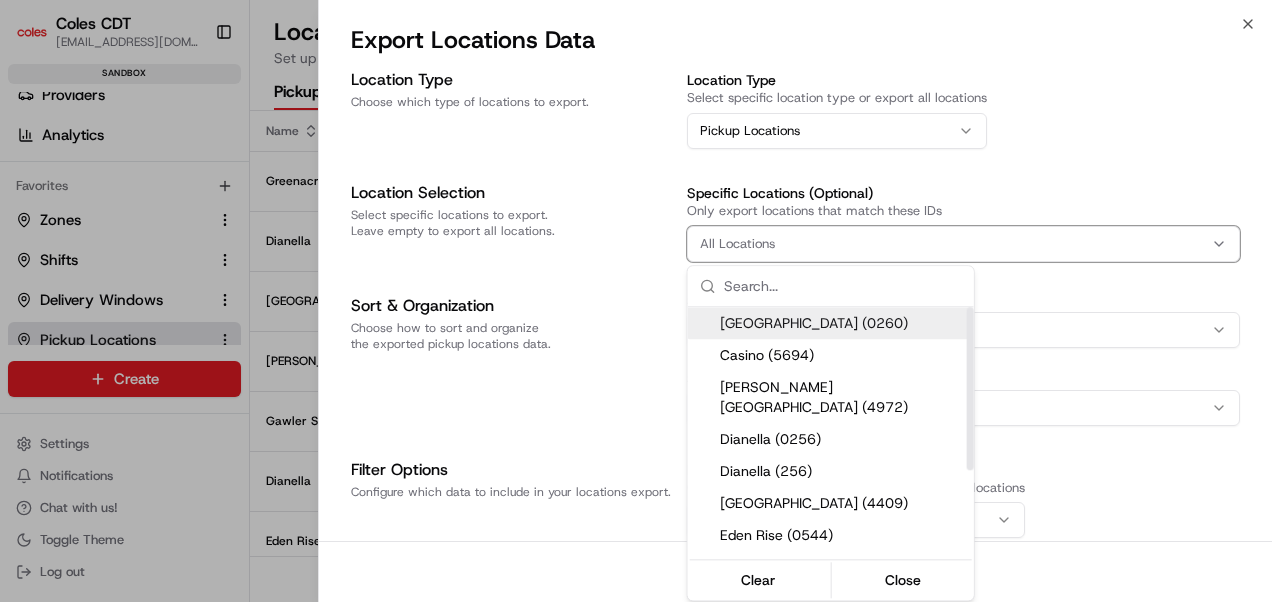 click on "[GEOGRAPHIC_DATA] (0260)" at bounding box center (843, 323) 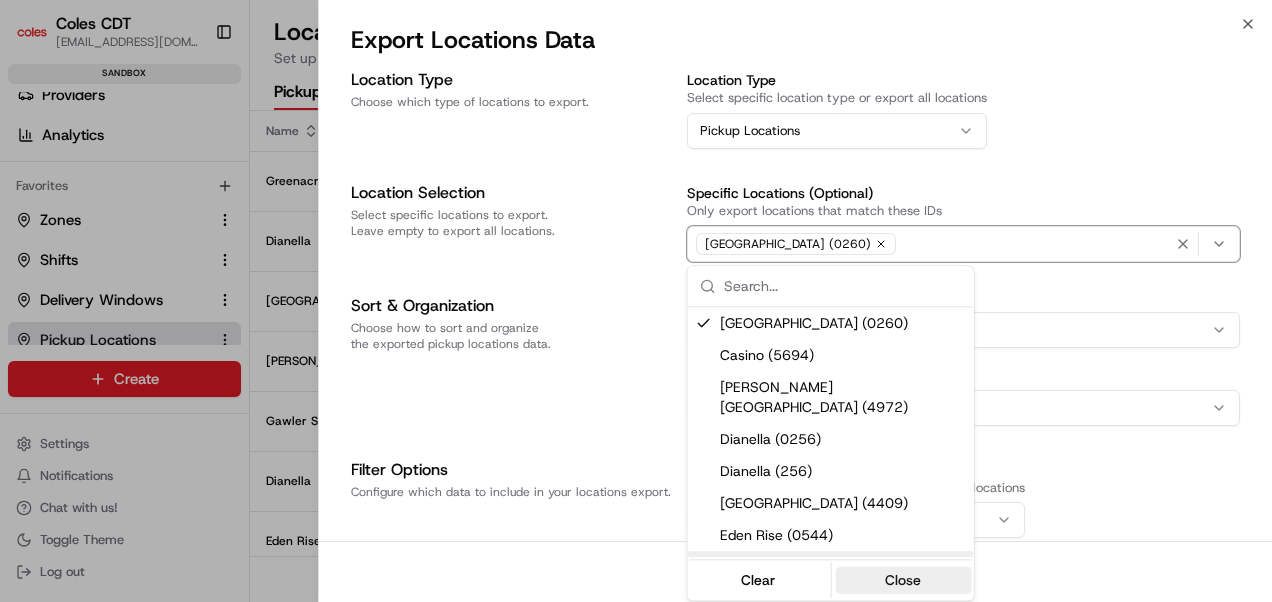 click on "Close" at bounding box center [903, 580] 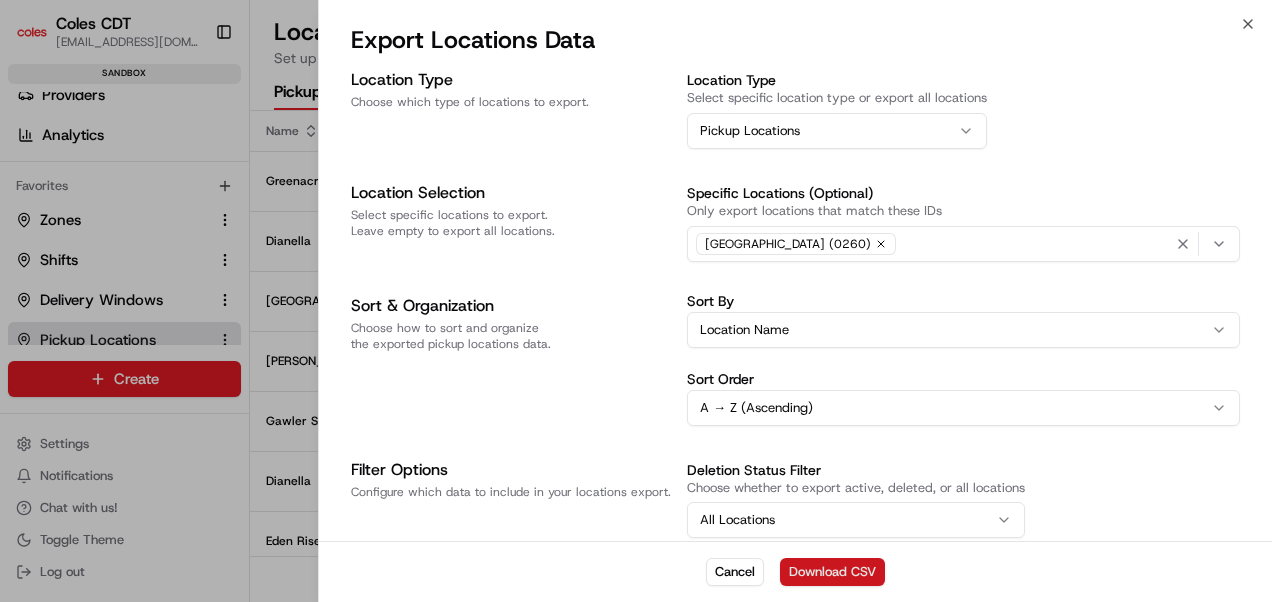 click on "Download CSV" at bounding box center [832, 572] 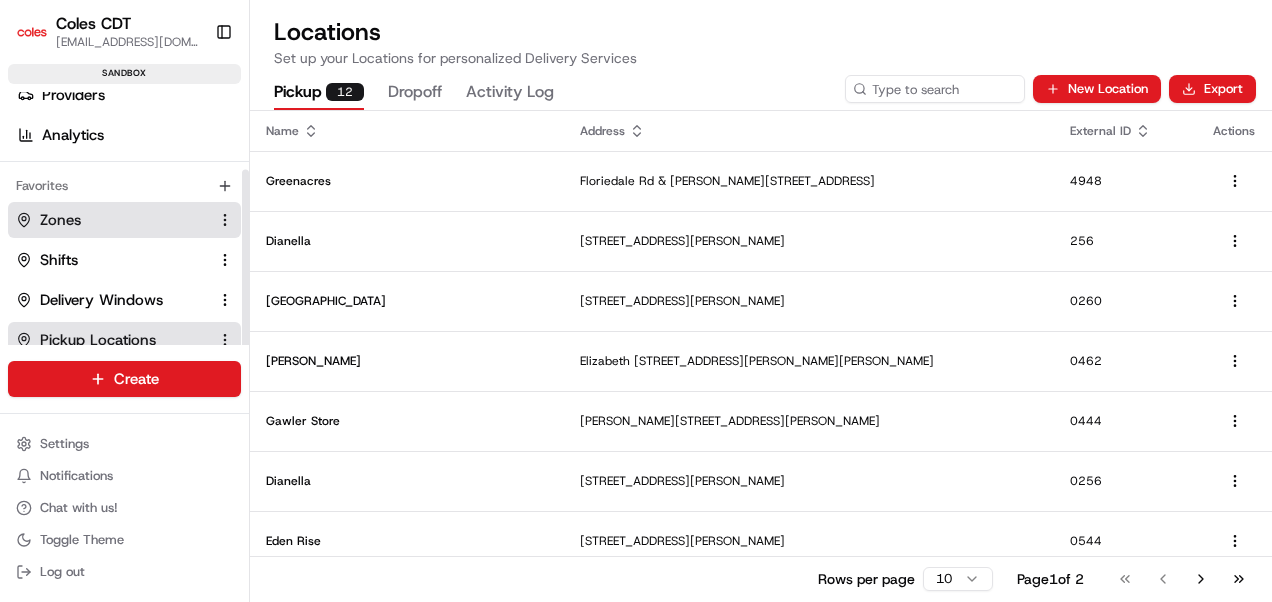 click on "Zones" at bounding box center [60, 220] 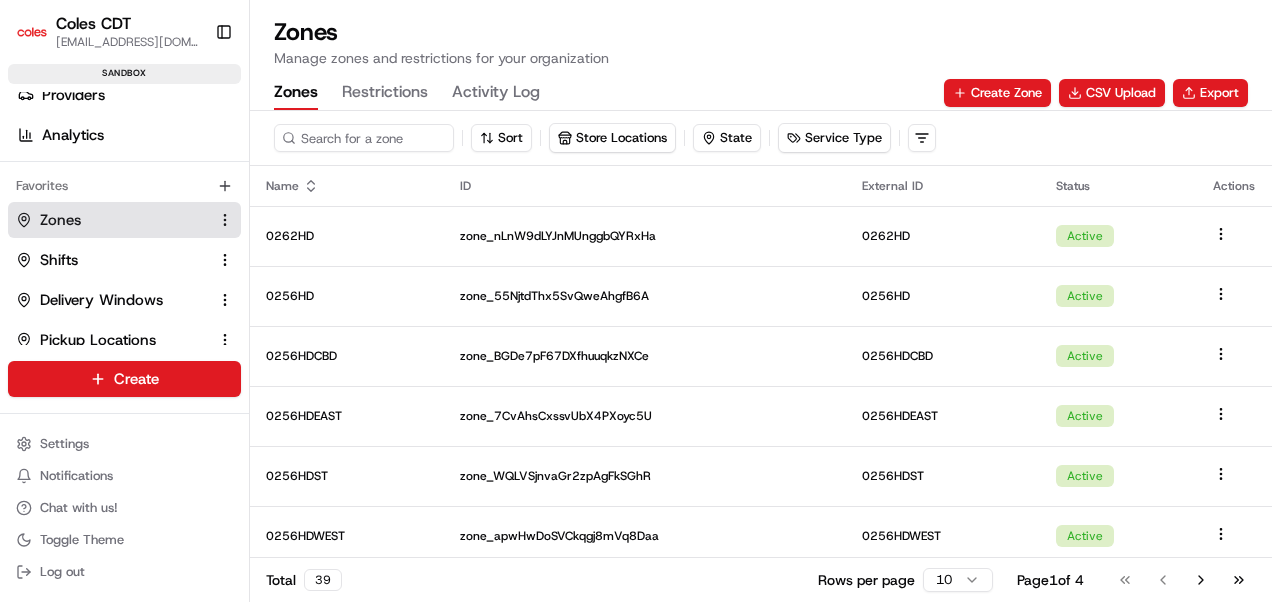 click on "Restrictions" at bounding box center (385, 93) 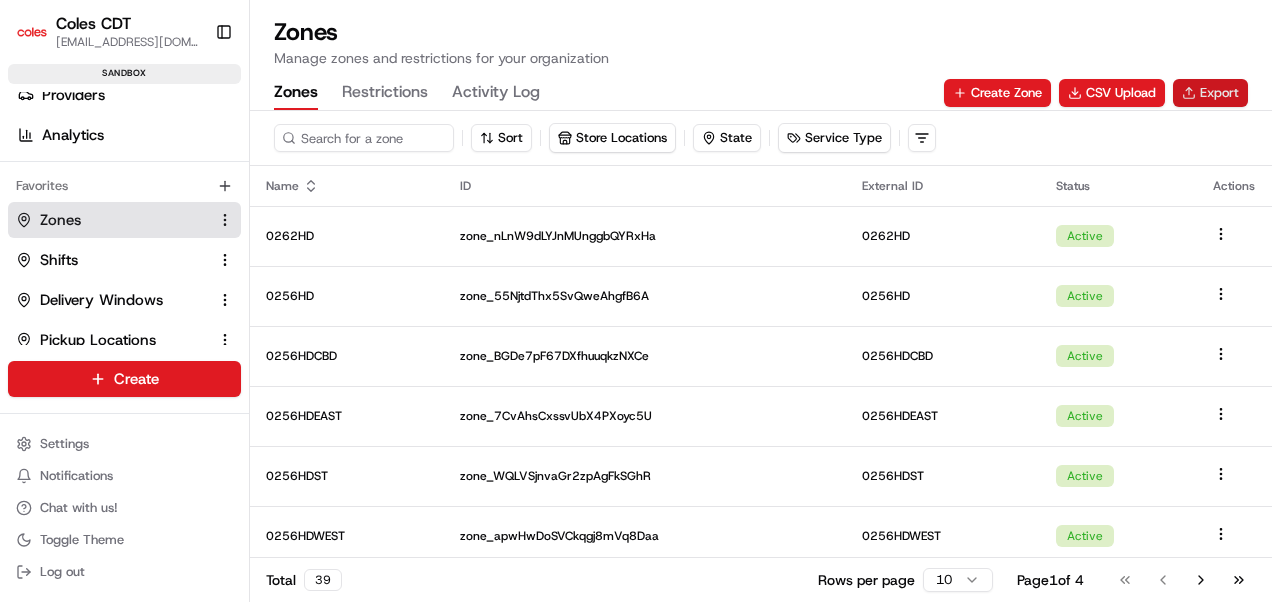 click on "Export" at bounding box center [1210, 93] 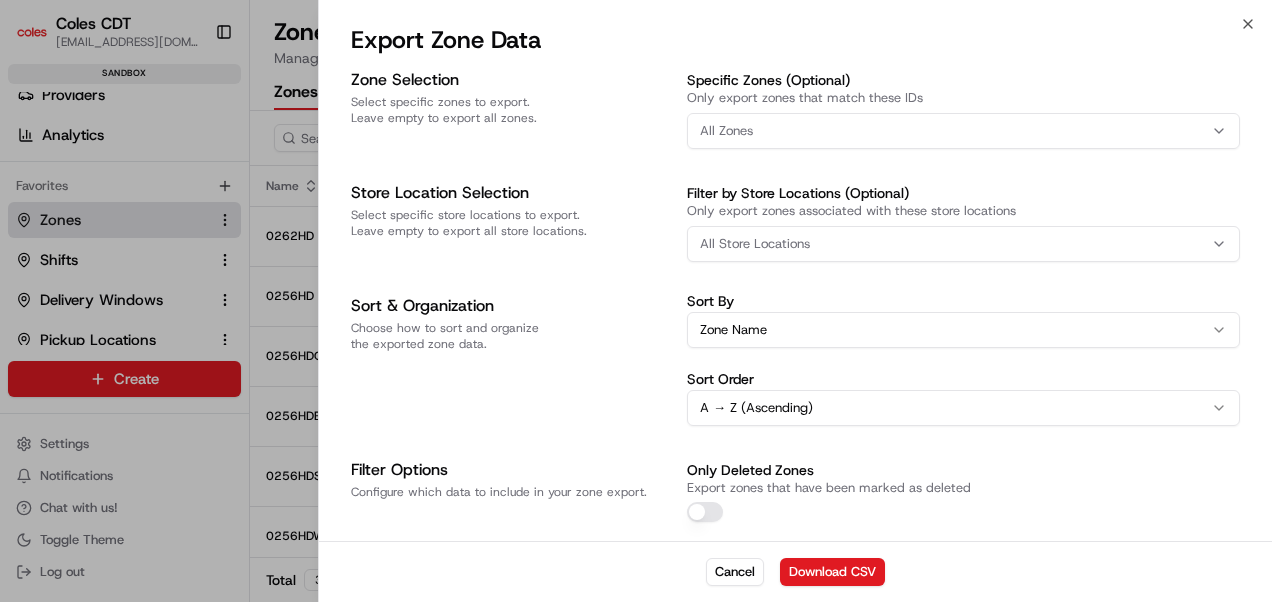 click on "All Zones" at bounding box center (963, 131) 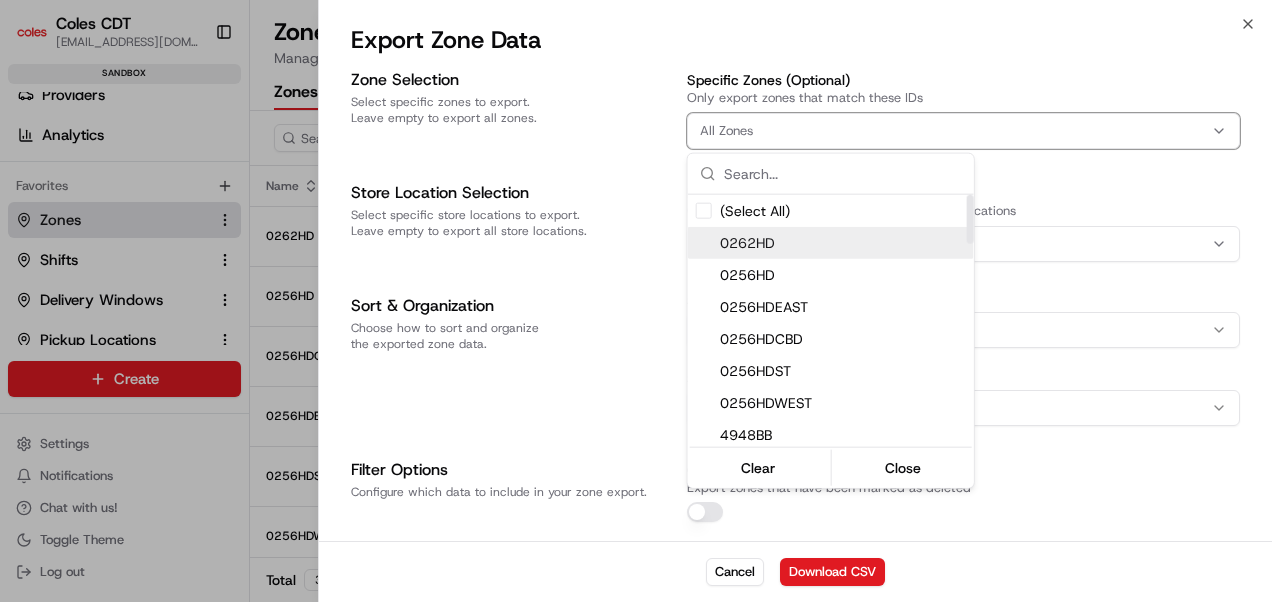 click on "0262HD" at bounding box center (843, 243) 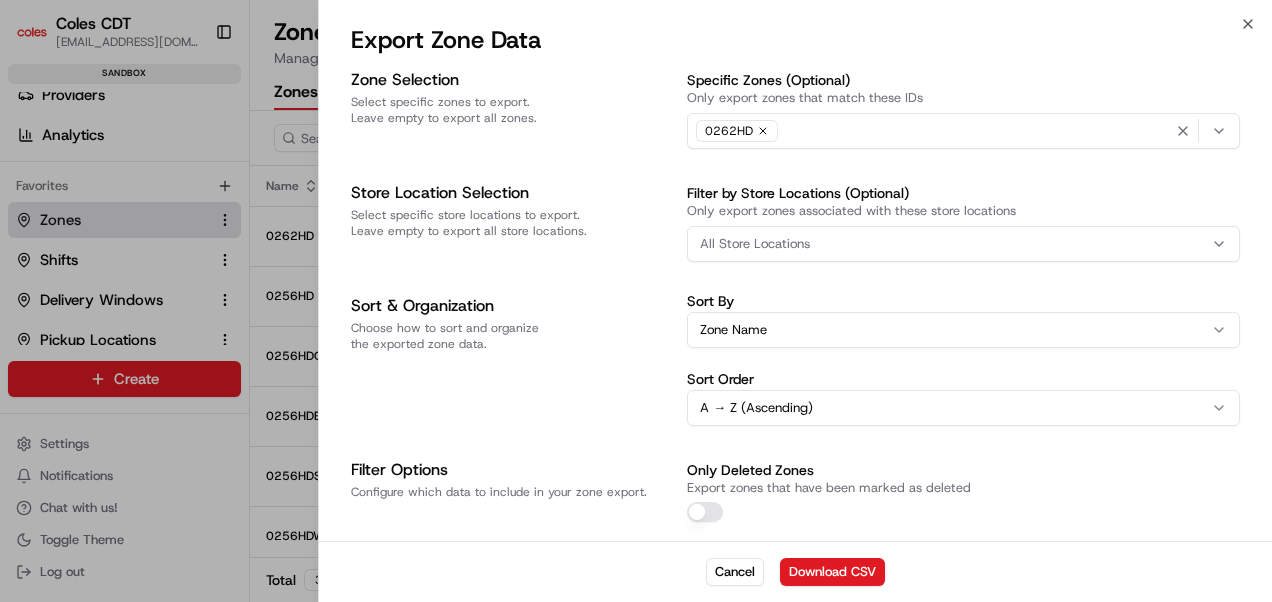 click on "Coles CDT [EMAIL_ADDRESS][DOMAIN_NAME] Toggle Sidebar sandbox Orders Deliveries Providers Analytics Favorites Zones Shifts Delivery Windows Pickup Locations Dropoff Locations Main Menu Members & Organization Organization Users Roles Preferences Customization Tracking Orchestration Automations Dispatch Strategy Optimization Strategy Locations Pickup Locations Dropoff Locations Zones Shifts Delivery Windows Billing Billing Refund Requests Integrations Notification Triggers Webhooks API Keys Request Logs Create Settings Notifications Chat with us! Toggle Theme Log out Zones Manage zones and restrictions for your organization Zones Restrictions Activity Log Create Zone CSV Upload Export Sort Store Locations State Service Type Name ID External ID Status Actions 0262HD zone_nLnW9dLYJnMUnggbQYRxHa 0262HD Active 0256HD zone_55NjtdThx5SvQweAhgfB6A 0256HD Active 0256HDCBD zone_BGDe7pF67DXfhuuqkzNXCe 0256HDCBD Active 0256HDEAST zone_7CvAhsCxssvUbX4PXoyc5U 0256HDEAST Active 0256HDST zone_WQLVSjnvaGr2zpAgFkSGhR 1" at bounding box center [636, 301] 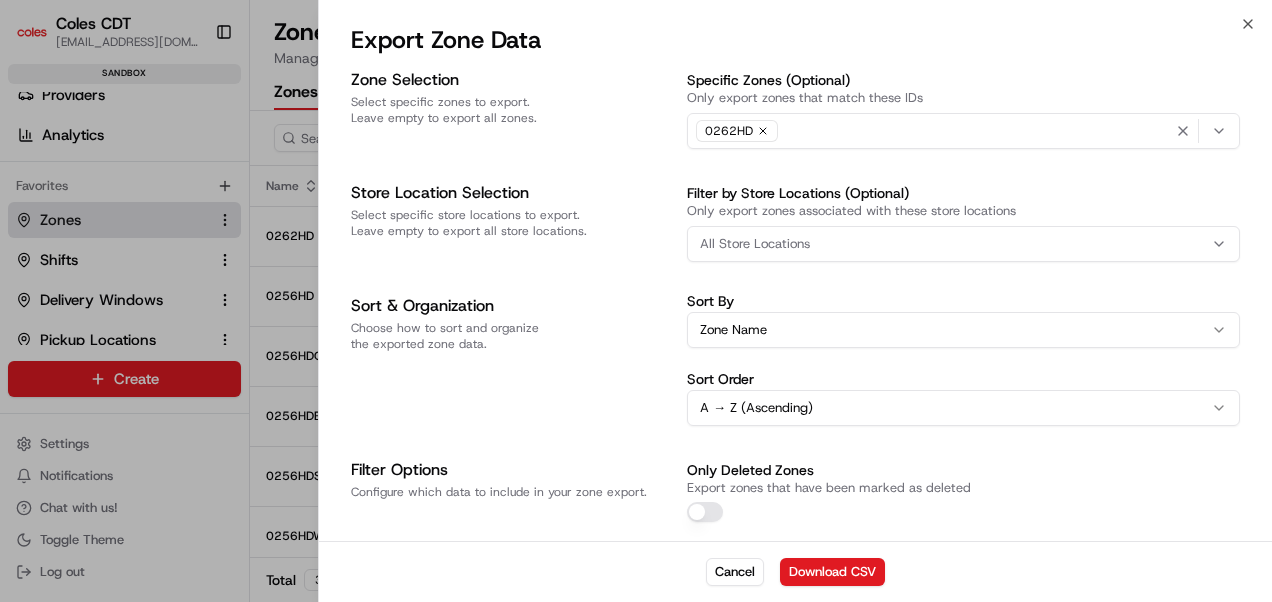 click on "0262HD" at bounding box center (963, 131) 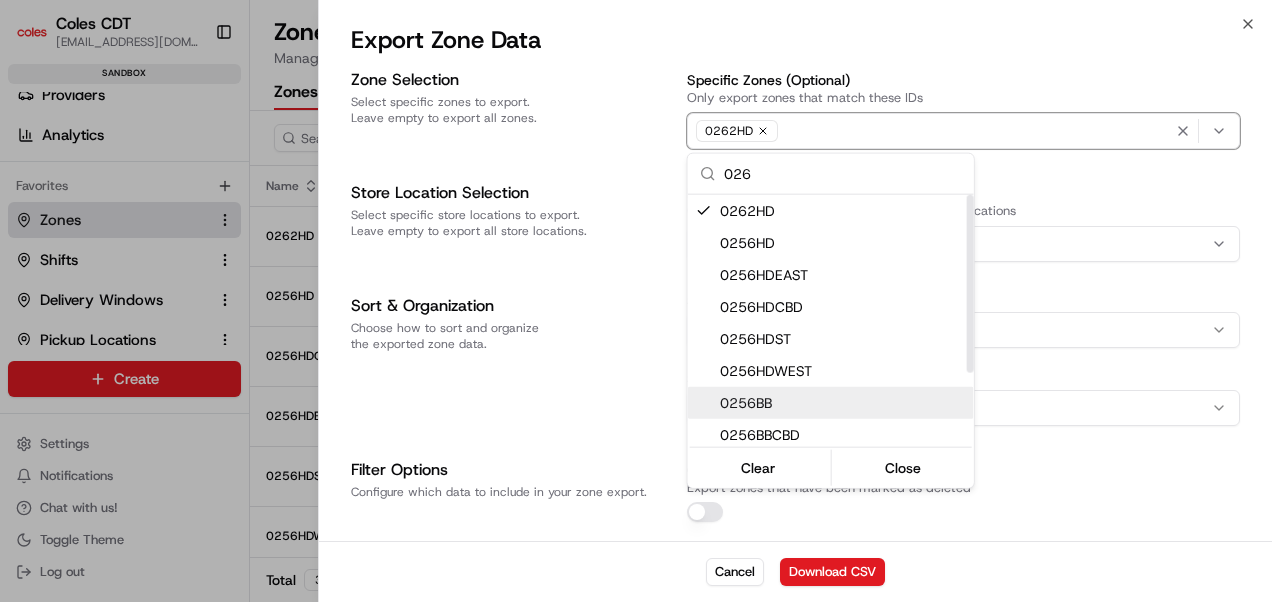 type on "026" 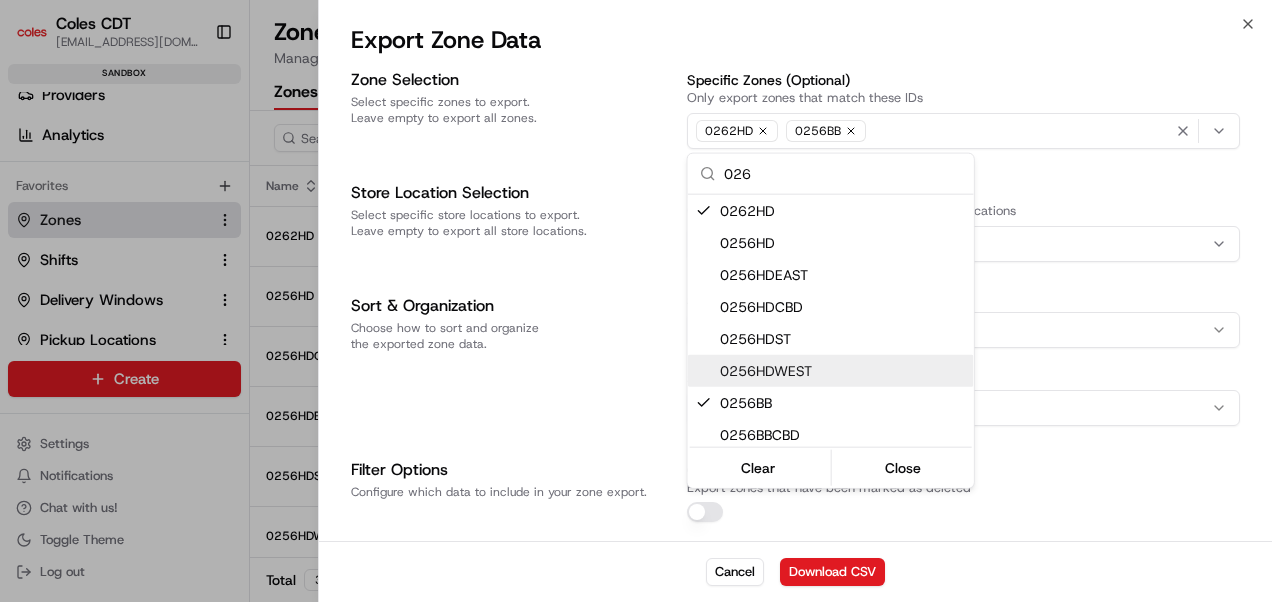click on "Coles CDT [EMAIL_ADDRESS][DOMAIN_NAME] Toggle Sidebar sandbox Orders Deliveries Providers Analytics Favorites Zones Shifts Delivery Windows Pickup Locations Dropoff Locations Main Menu Members & Organization Organization Users Roles Preferences Customization Tracking Orchestration Automations Dispatch Strategy Optimization Strategy Locations Pickup Locations Dropoff Locations Zones Shifts Delivery Windows Billing Billing Refund Requests Integrations Notification Triggers Webhooks API Keys Request Logs Create Settings Notifications Chat with us! Toggle Theme Log out Zones Manage zones and restrictions for your organization Zones Restrictions Activity Log Create Zone CSV Upload Export Sort Store Locations State Service Type Name ID External ID Status Actions 0262HD zone_nLnW9dLYJnMUnggbQYRxHa 0262HD Active 0256HD zone_55NjtdThx5SvQweAhgfB6A 0256HD Active 0256HDCBD zone_BGDe7pF67DXfhuuqkzNXCe 0256HDCBD Active 0256HDEAST zone_7CvAhsCxssvUbX4PXoyc5U 0256HDEAST Active 0256HDST zone_WQLVSjnvaGr2zpAgFkSGhR 1" at bounding box center [636, 301] 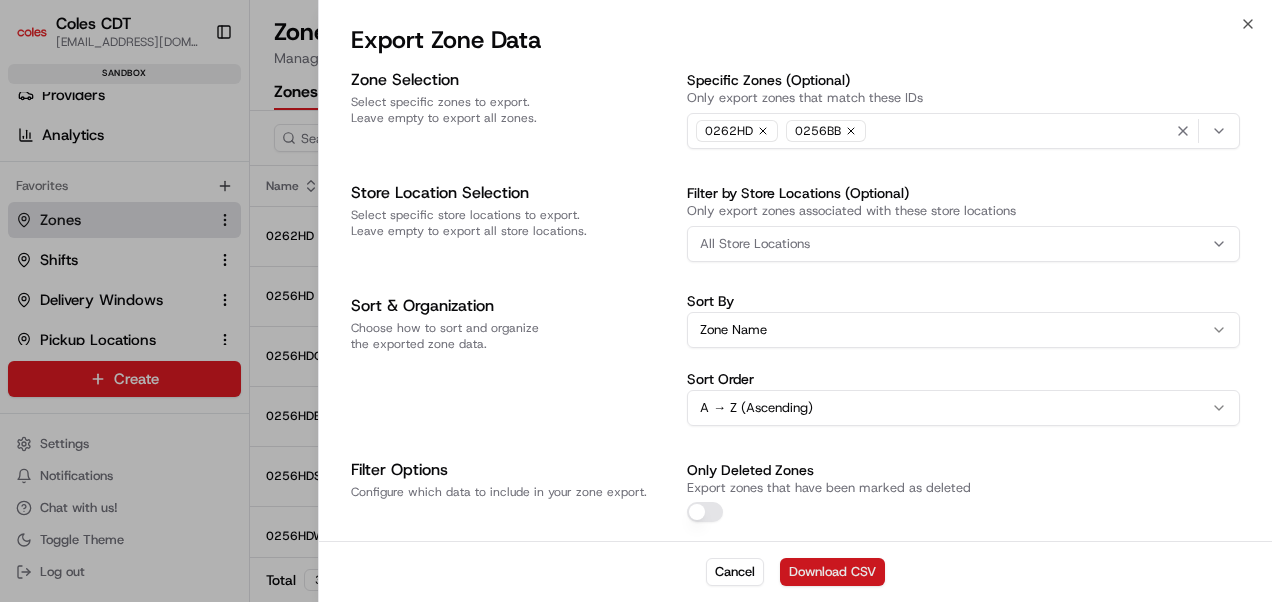 click on "Download CSV" at bounding box center [832, 572] 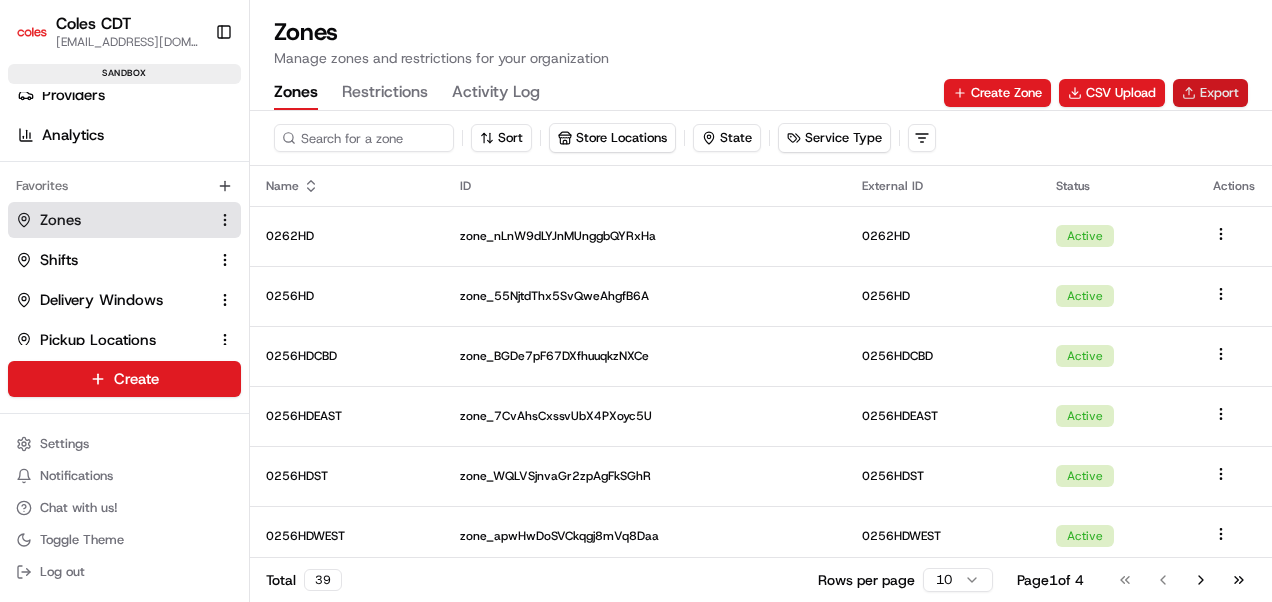 click on "Export" at bounding box center [1210, 93] 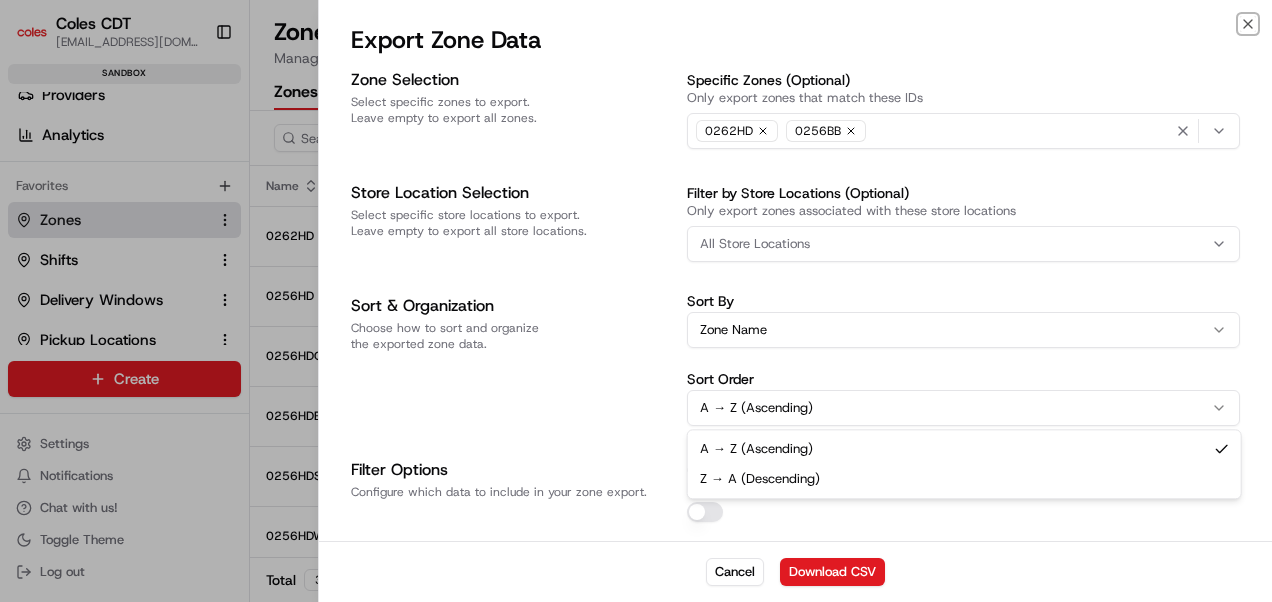 click on "A → Z (Ascending)" at bounding box center (963, 408) 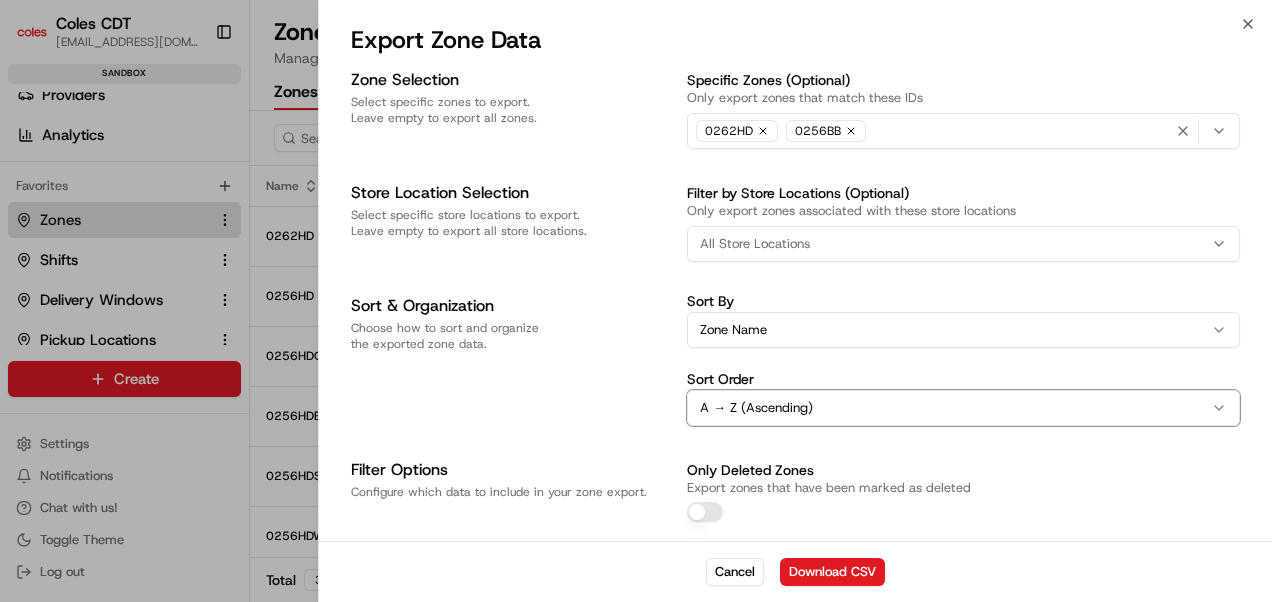 click on "Sort & Organization Choose how to sort and organize the exported zone data." at bounding box center (511, 360) 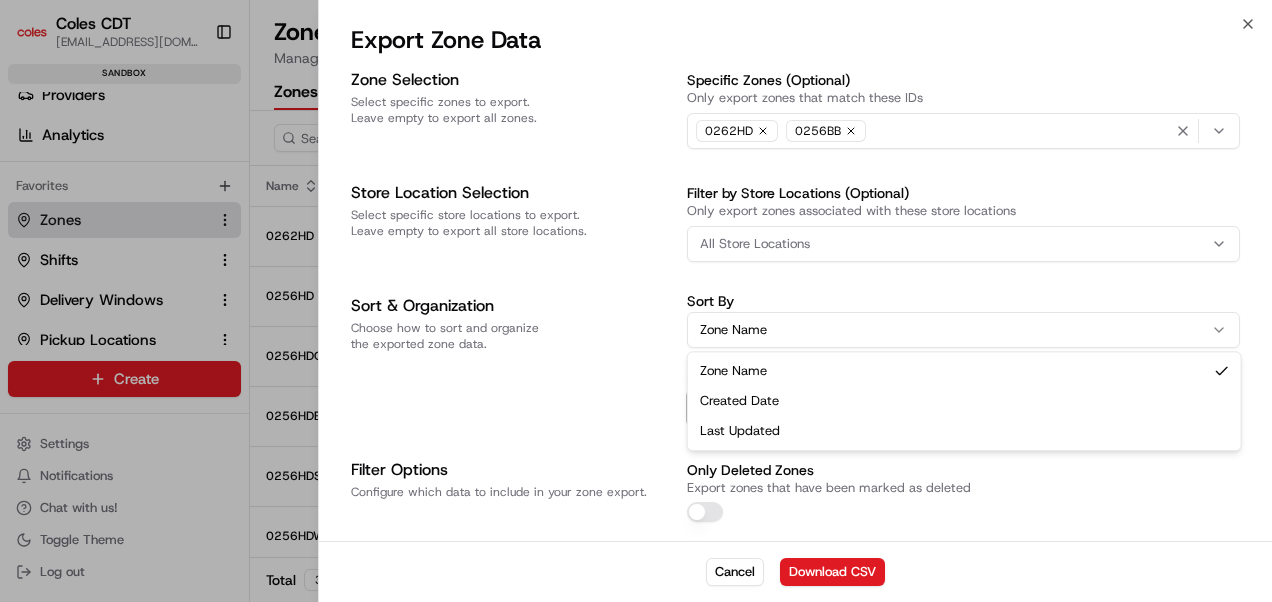 click on "Zone Name" at bounding box center [963, 330] 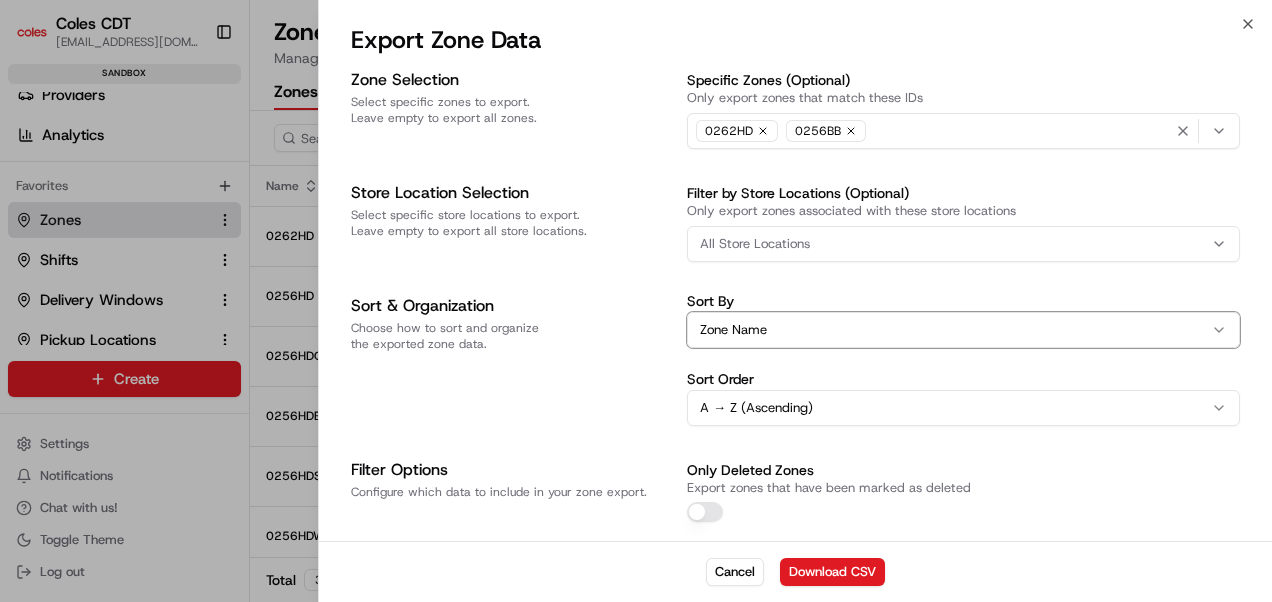 click on "Sort & Organization Choose how to sort and organize the exported zone data." at bounding box center [511, 360] 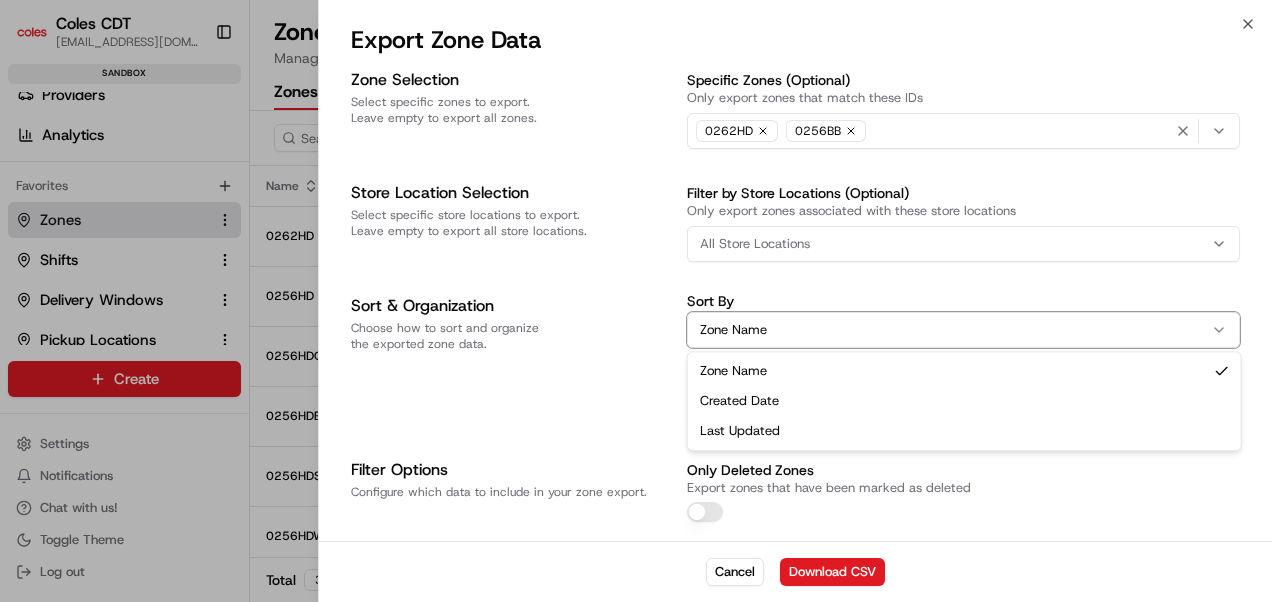 click on "Zone Name" at bounding box center [963, 330] 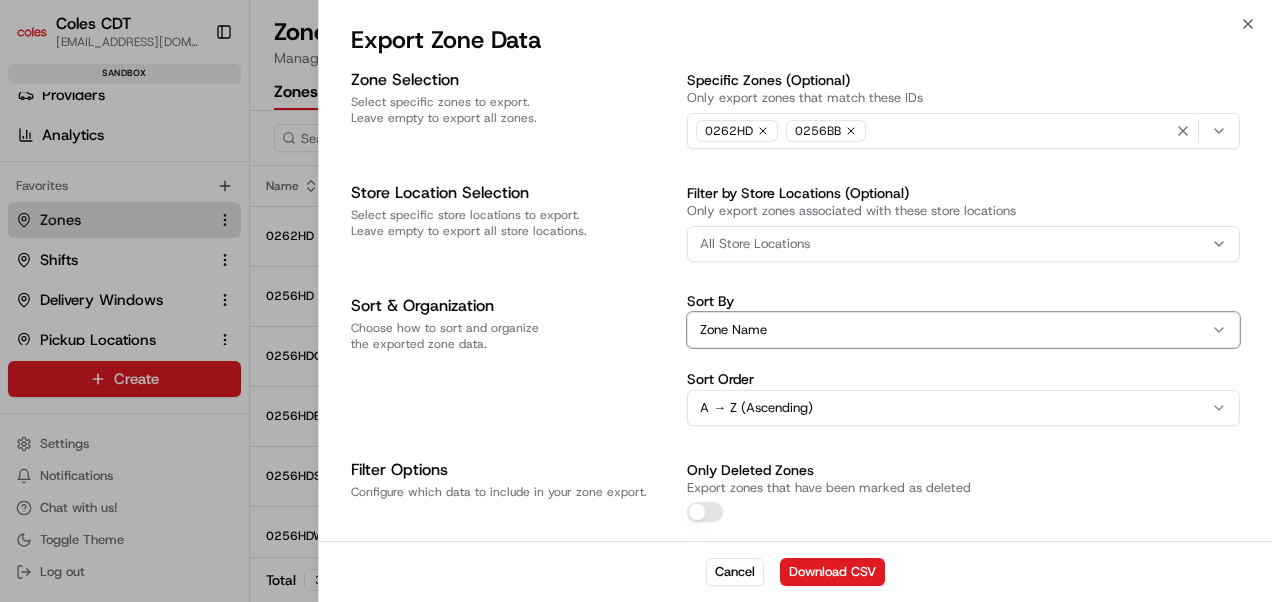 click on "Store Location Selection" at bounding box center (511, 193) 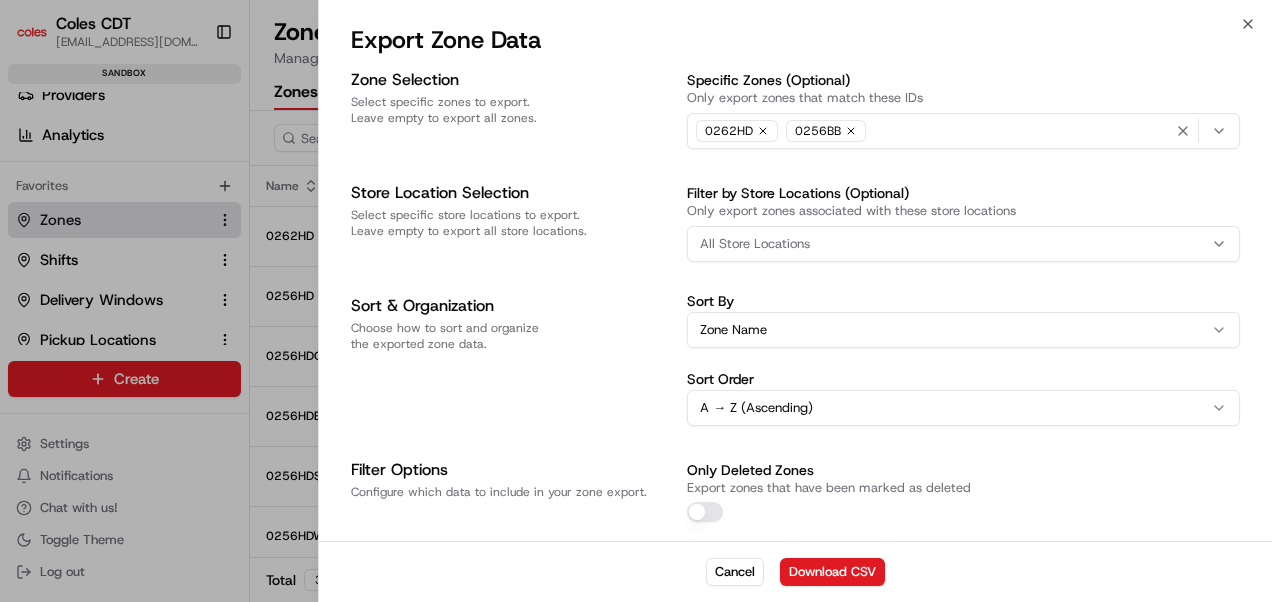 click at bounding box center [636, 301] 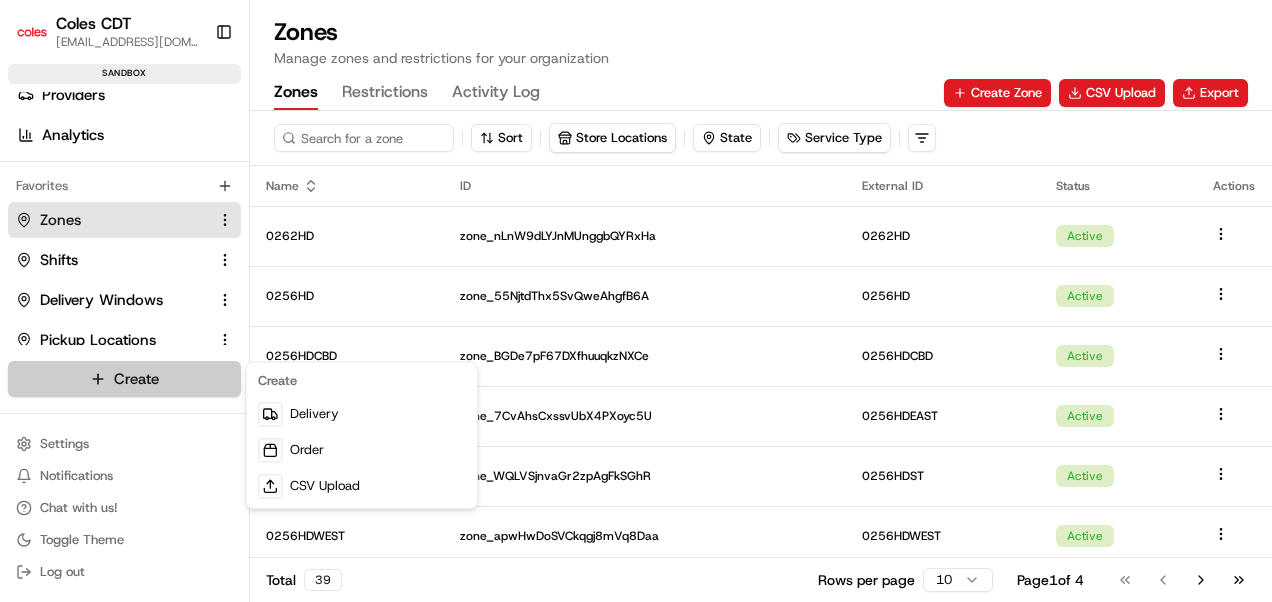 click on "Coles CDT [EMAIL_ADDRESS][DOMAIN_NAME] Toggle Sidebar sandbox Orders Deliveries Providers Analytics Favorites Zones Shifts Delivery Windows Pickup Locations Dropoff Locations Main Menu Members & Organization Organization Users Roles Preferences Customization Tracking Orchestration Automations Dispatch Strategy Optimization Strategy Locations Pickup Locations Dropoff Locations Zones Shifts Delivery Windows Billing Billing Refund Requests Integrations Notification Triggers Webhooks API Keys Request Logs Create Settings Notifications Chat with us! Toggle Theme Log out Zones Manage zones and restrictions for your organization Zones Restrictions Activity Log Create Zone CSV Upload Export Sort Store Locations State Service Type Name ID External ID Status Actions 0262HD zone_nLnW9dLYJnMUnggbQYRxHa 0262HD Active 0256HD zone_55NjtdThx5SvQweAhgfB6A 0256HD Active 0256HDCBD zone_BGDe7pF67DXfhuuqkzNXCe 0256HDCBD Active 0256HDEAST zone_7CvAhsCxssvUbX4PXoyc5U 0256HDEAST Active 0256HDST 0256HDST Active Active 39" at bounding box center (636, 301) 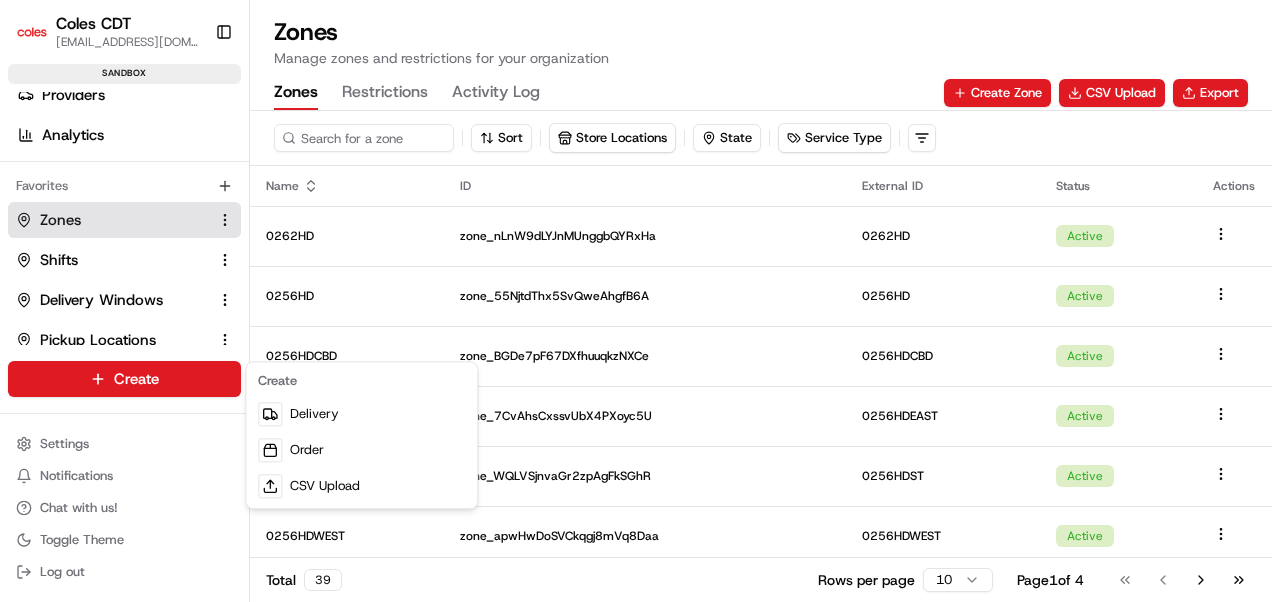 click on "Coles CDT [EMAIL_ADDRESS][DOMAIN_NAME] Toggle Sidebar sandbox Orders Deliveries Providers Analytics Favorites Zones Shifts Delivery Windows Pickup Locations Dropoff Locations Main Menu Members & Organization Organization Users Roles Preferences Customization Tracking Orchestration Automations Dispatch Strategy Optimization Strategy Locations Pickup Locations Dropoff Locations Zones Shifts Delivery Windows Billing Billing Refund Requests Integrations Notification Triggers Webhooks API Keys Request Logs Create Settings Notifications Chat with us! Toggle Theme Log out Zones Manage zones and restrictions for your organization Zones Restrictions Activity Log Create Zone CSV Upload Export Sort Store Locations State Service Type Name ID External ID Status Actions 0262HD zone_nLnW9dLYJnMUnggbQYRxHa 0262HD Active 0256HD zone_55NjtdThx5SvQweAhgfB6A 0256HD Active 0256HDCBD zone_BGDe7pF67DXfhuuqkzNXCe 0256HDCBD Active 0256HDEAST zone_7CvAhsCxssvUbX4PXoyc5U 0256HDEAST Active 0256HDST 0256HDST Active Active 39" at bounding box center [636, 301] 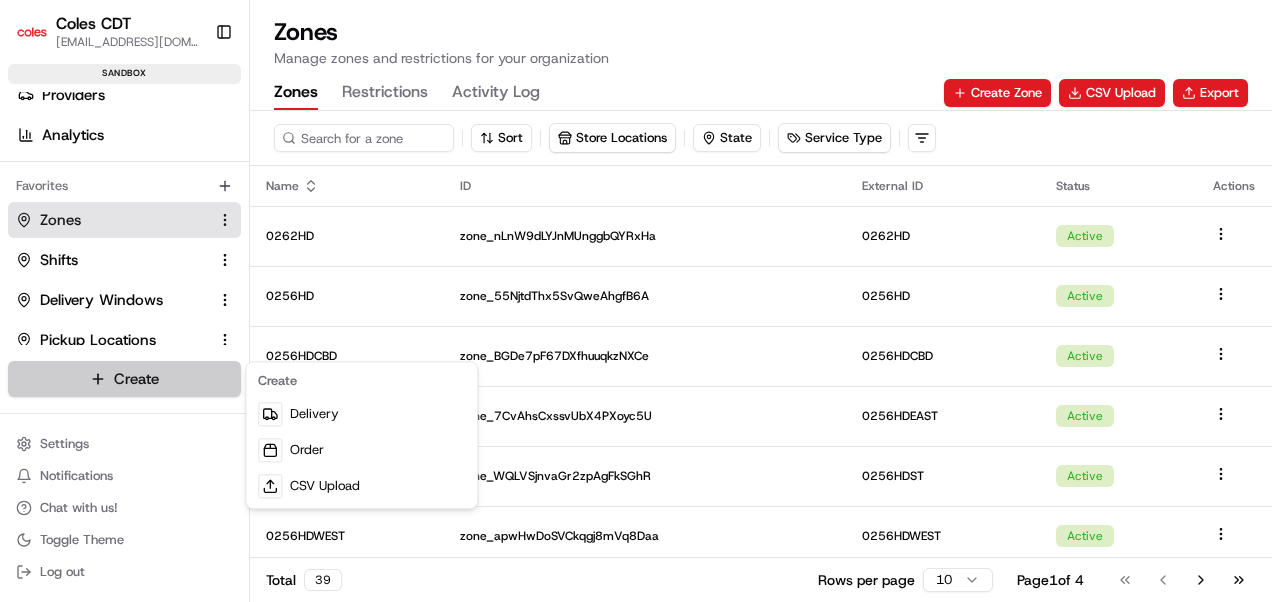 click on "Coles CDT [EMAIL_ADDRESS][DOMAIN_NAME] Toggle Sidebar sandbox Orders Deliveries Providers Analytics Favorites Zones Shifts Delivery Windows Pickup Locations Dropoff Locations Main Menu Members & Organization Organization Users Roles Preferences Customization Tracking Orchestration Automations Dispatch Strategy Optimization Strategy Locations Pickup Locations Dropoff Locations Zones Shifts Delivery Windows Billing Billing Refund Requests Integrations Notification Triggers Webhooks API Keys Request Logs Create Settings Notifications Chat with us! Toggle Theme Log out Zones Manage zones and restrictions for your organization Zones Restrictions Activity Log Create Zone CSV Upload Export Sort Store Locations State Service Type Name ID External ID Status Actions 0262HD zone_nLnW9dLYJnMUnggbQYRxHa 0262HD Active 0256HD zone_55NjtdThx5SvQweAhgfB6A 0256HD Active 0256HDCBD zone_BGDe7pF67DXfhuuqkzNXCe 0256HDCBD Active 0256HDEAST zone_7CvAhsCxssvUbX4PXoyc5U 0256HDEAST Active 0256HDST 0256HDST Active Active 39" at bounding box center (636, 301) 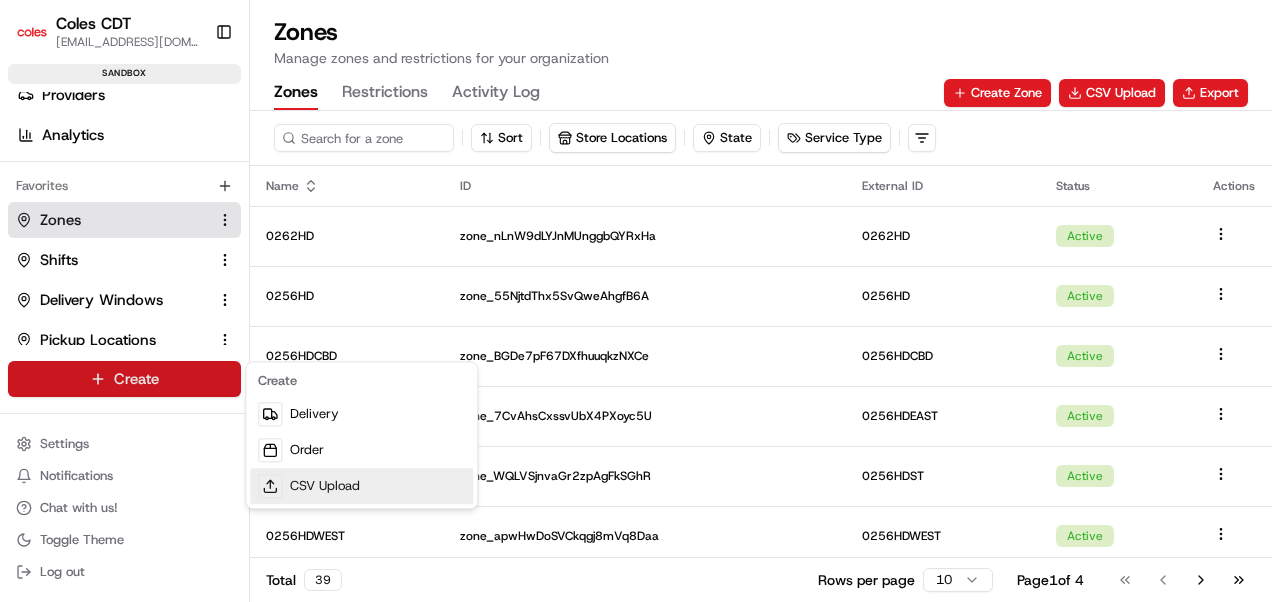 click on "CSV Upload" at bounding box center (361, 486) 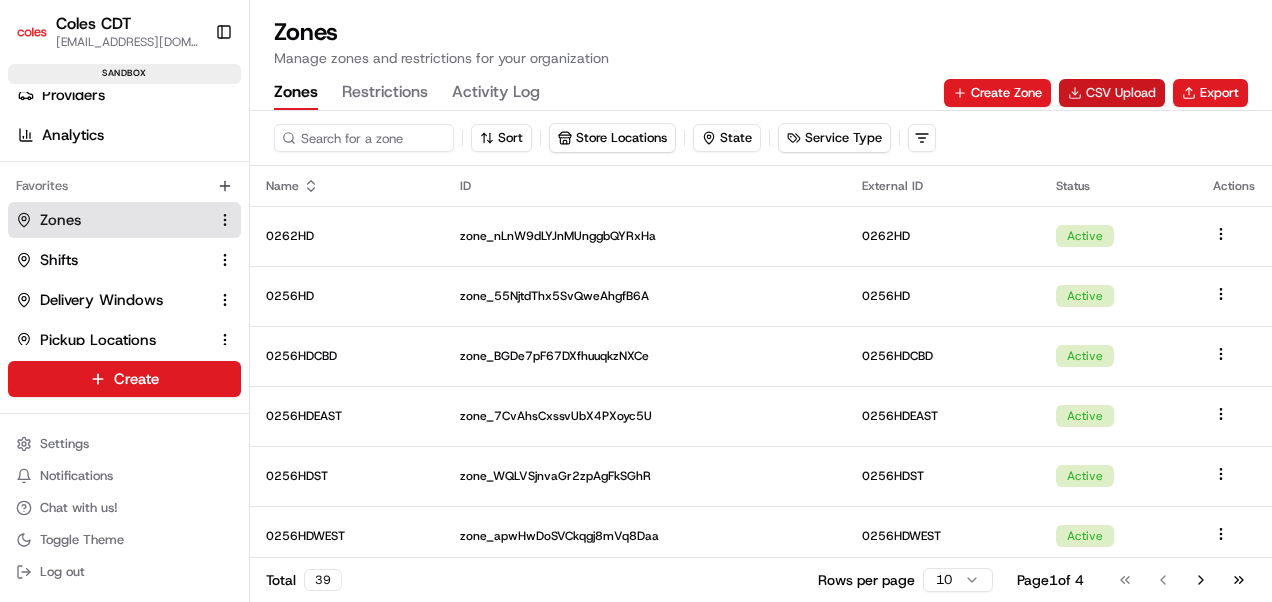 click on "CSV Upload" at bounding box center (1112, 93) 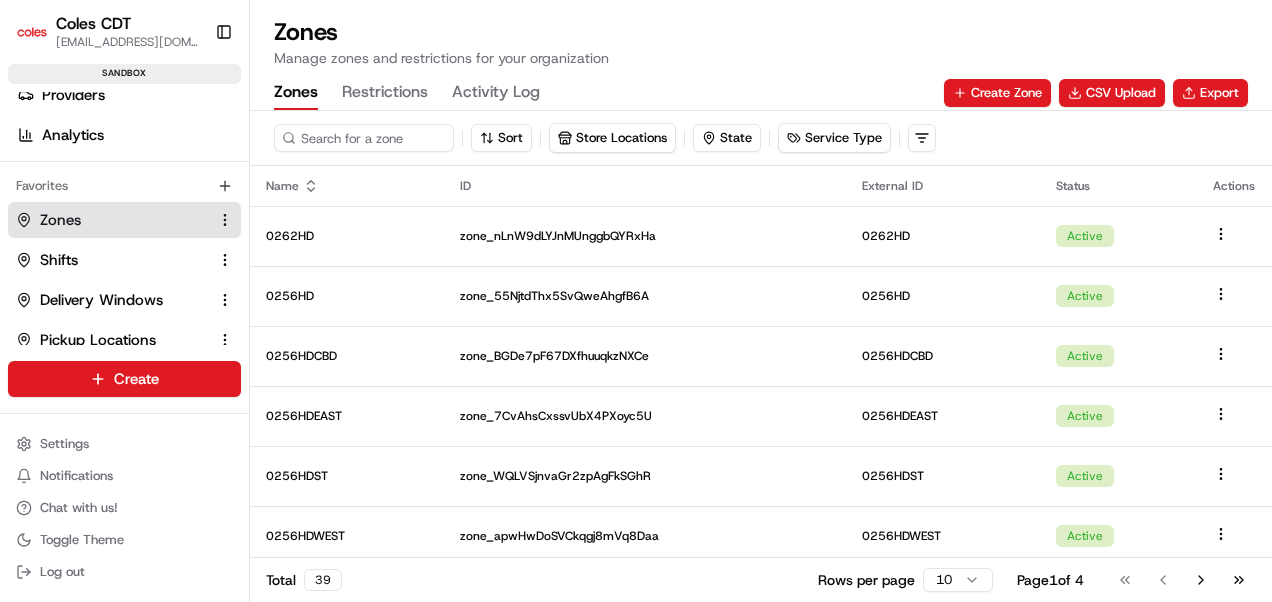 click on "Restrictions" at bounding box center [385, 93] 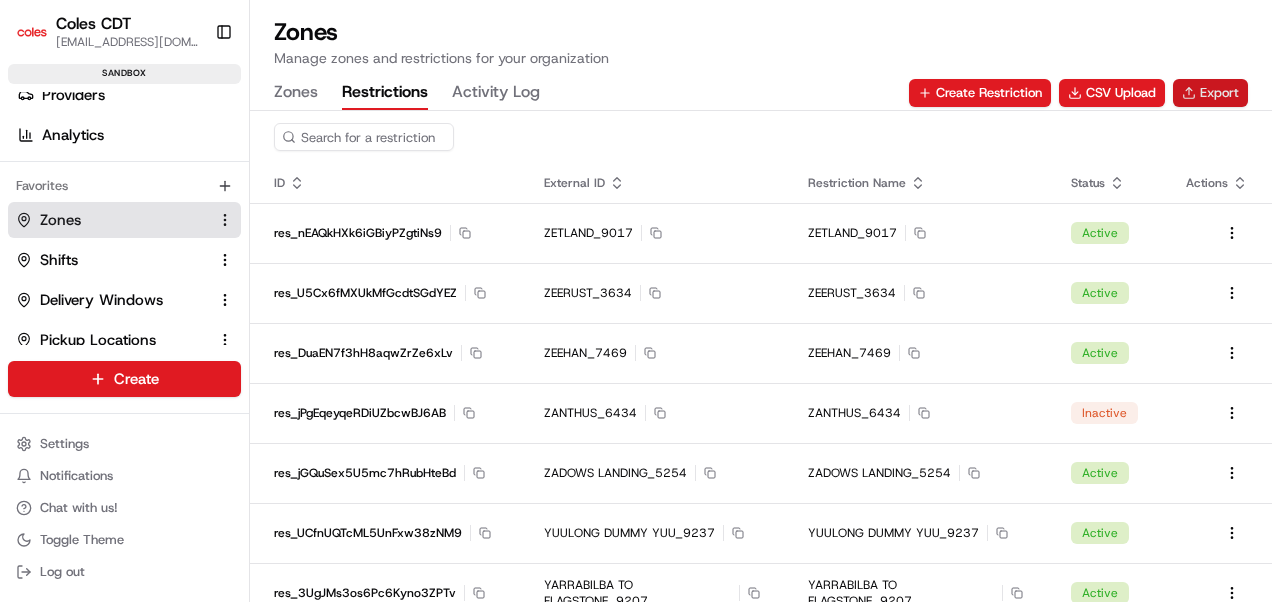 click on "Export" at bounding box center (1210, 93) 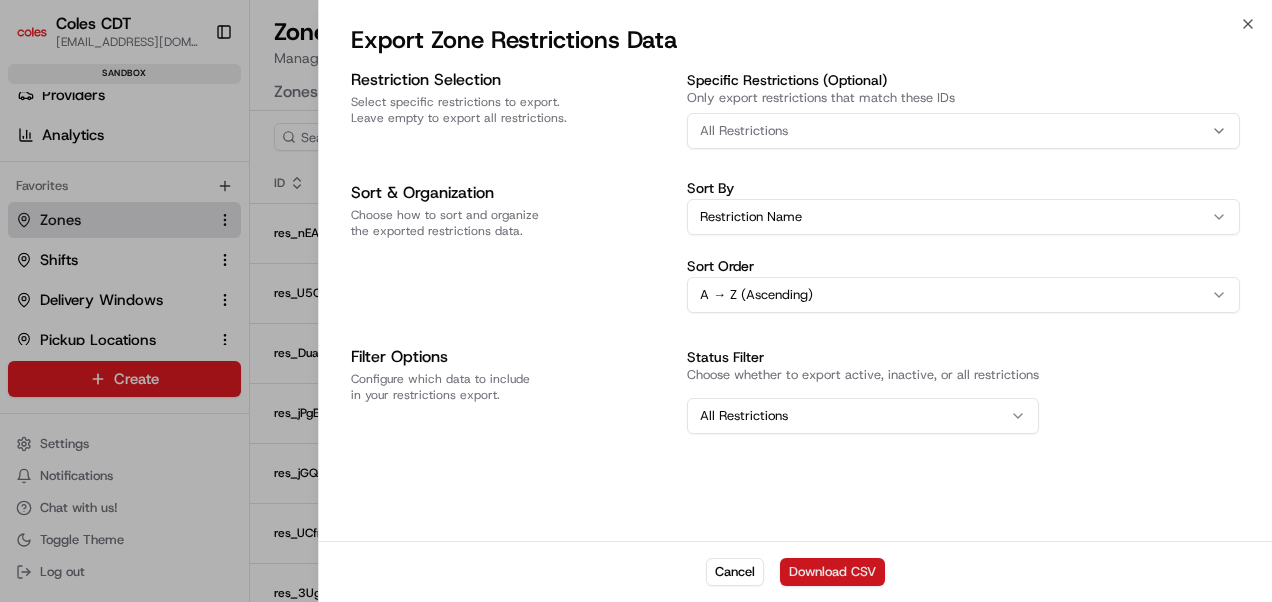 click on "Download CSV" at bounding box center (832, 572) 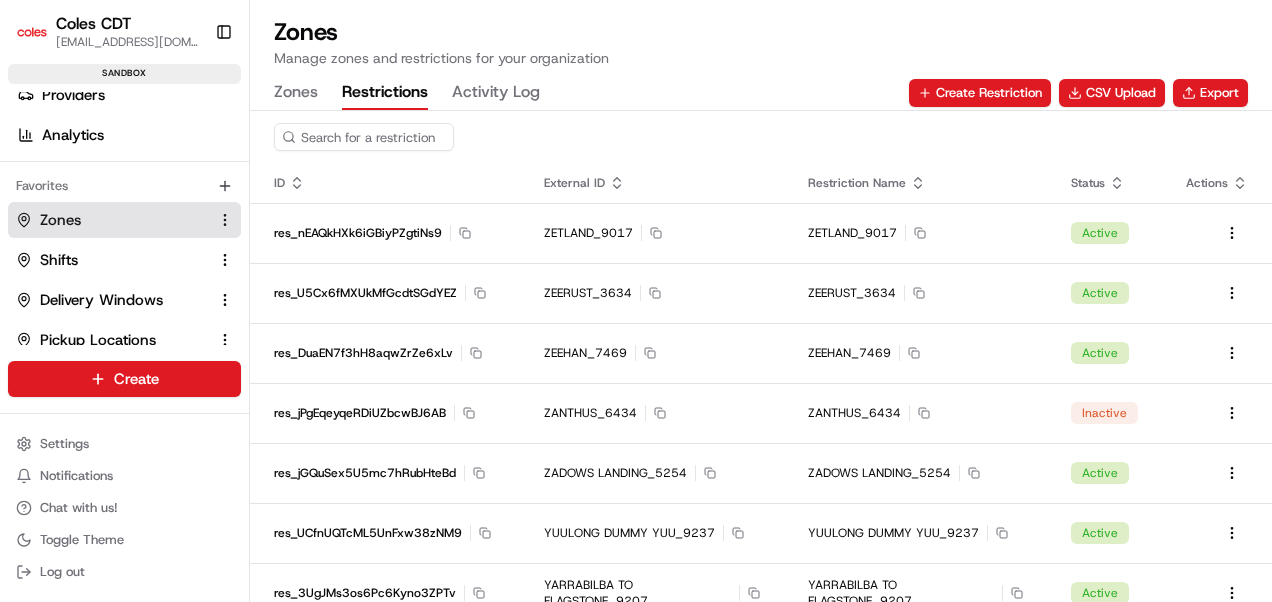 click on "Zones Restrictions Activity Log Create Restriction CSV Upload Export" at bounding box center [761, 93] 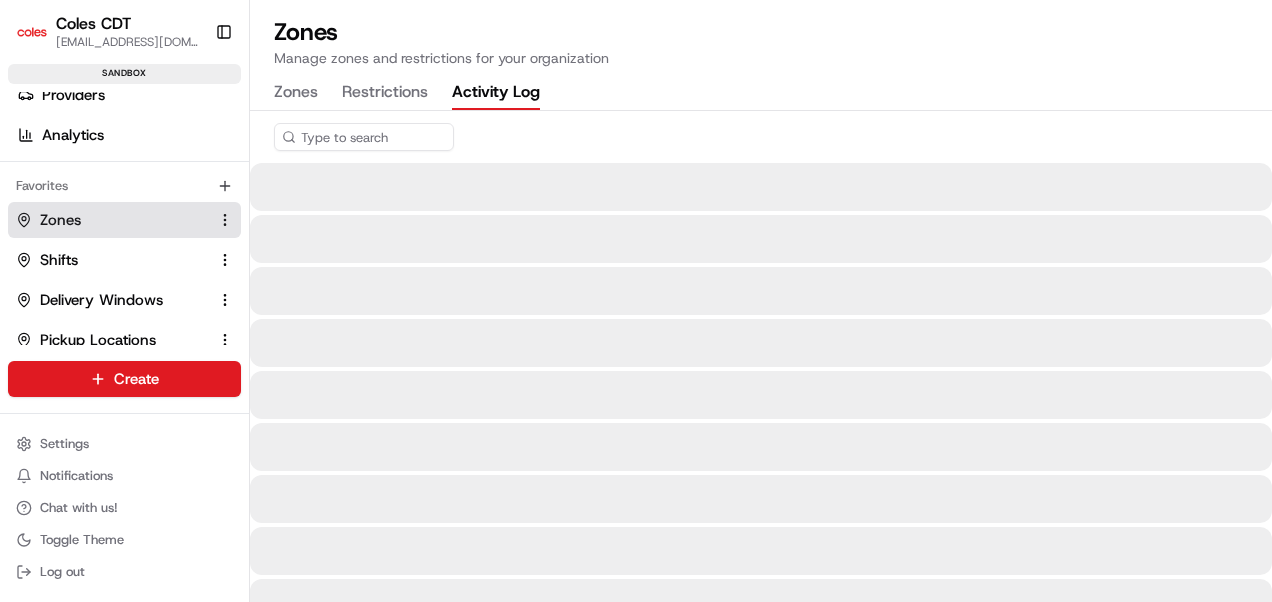 click on "Activity Log" at bounding box center [496, 93] 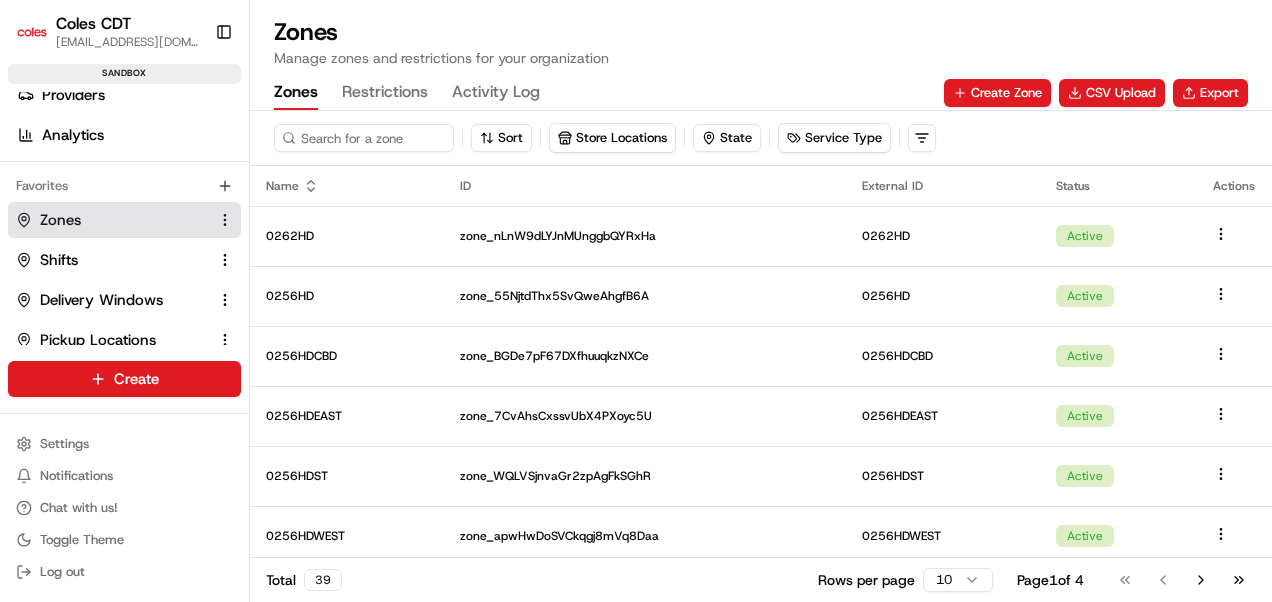 click on "Zones" at bounding box center [296, 93] 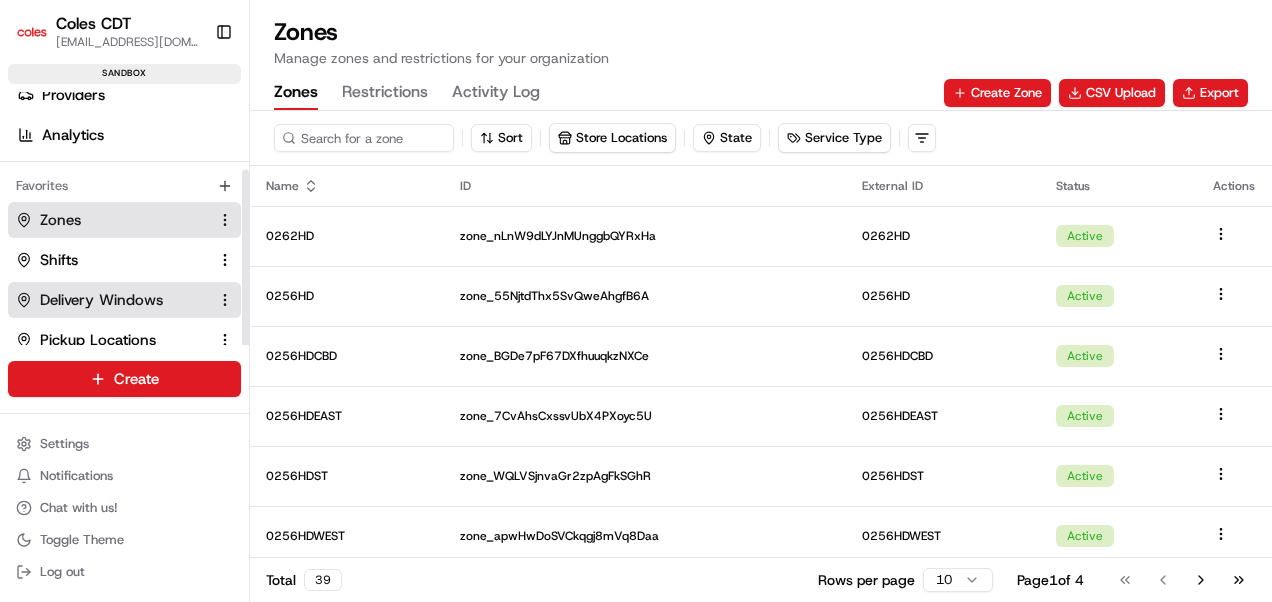 click on "Delivery Windows" at bounding box center [101, 300] 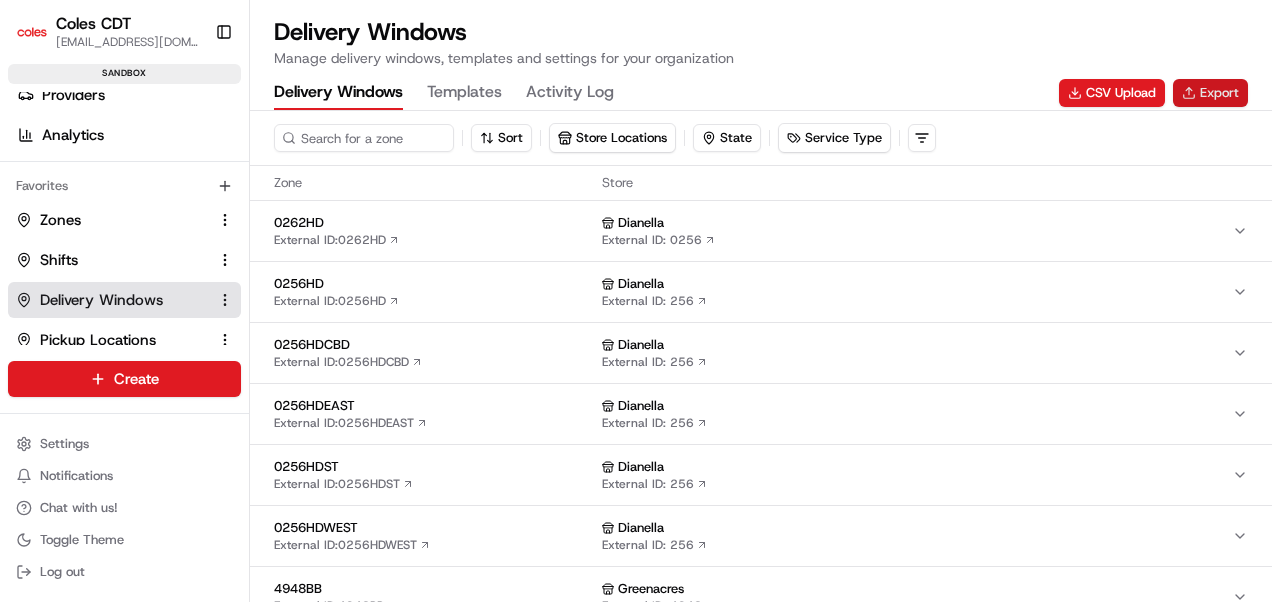 click on "Export" at bounding box center (1210, 93) 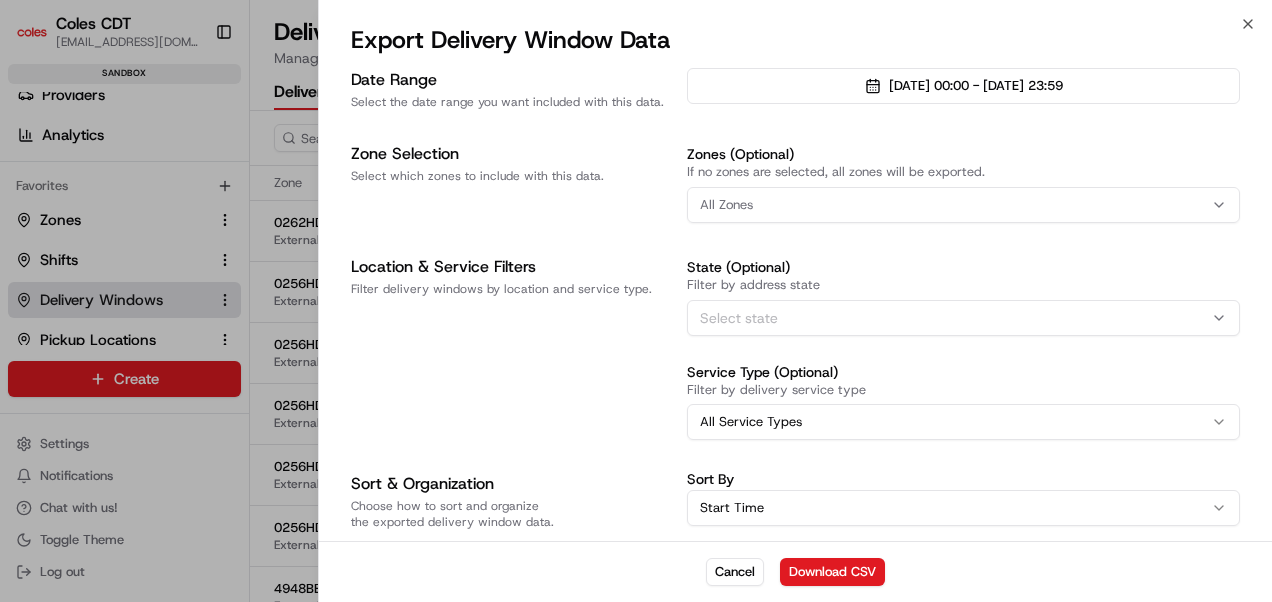 click on "All Zones" at bounding box center (963, 205) 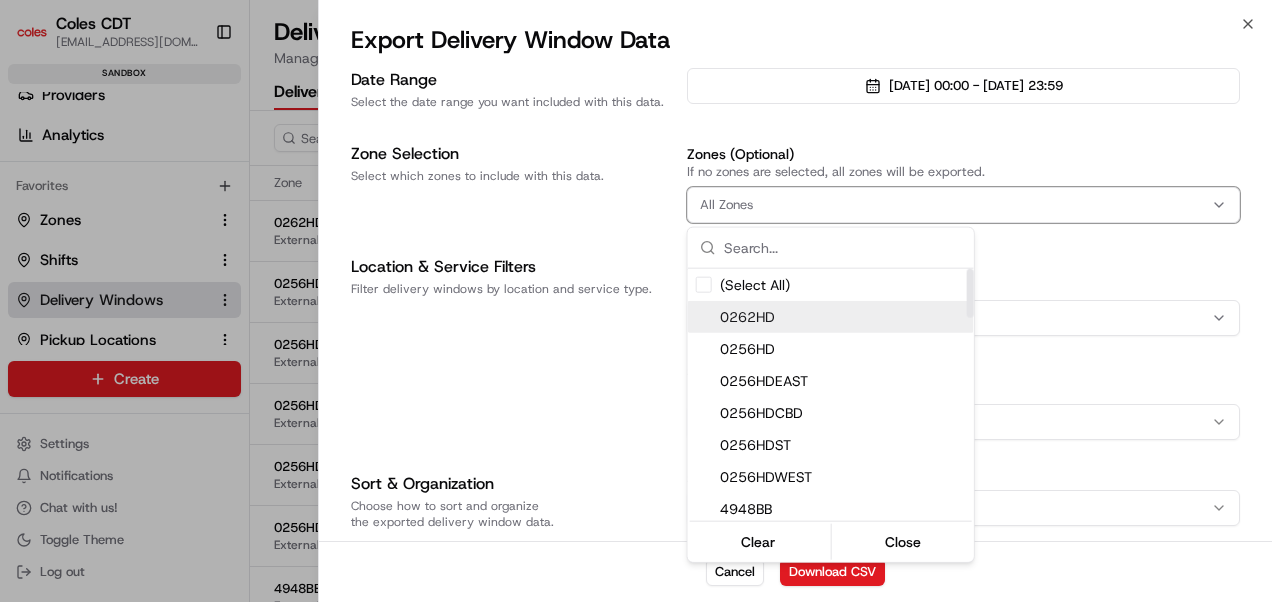 click on "0262HD" at bounding box center (843, 317) 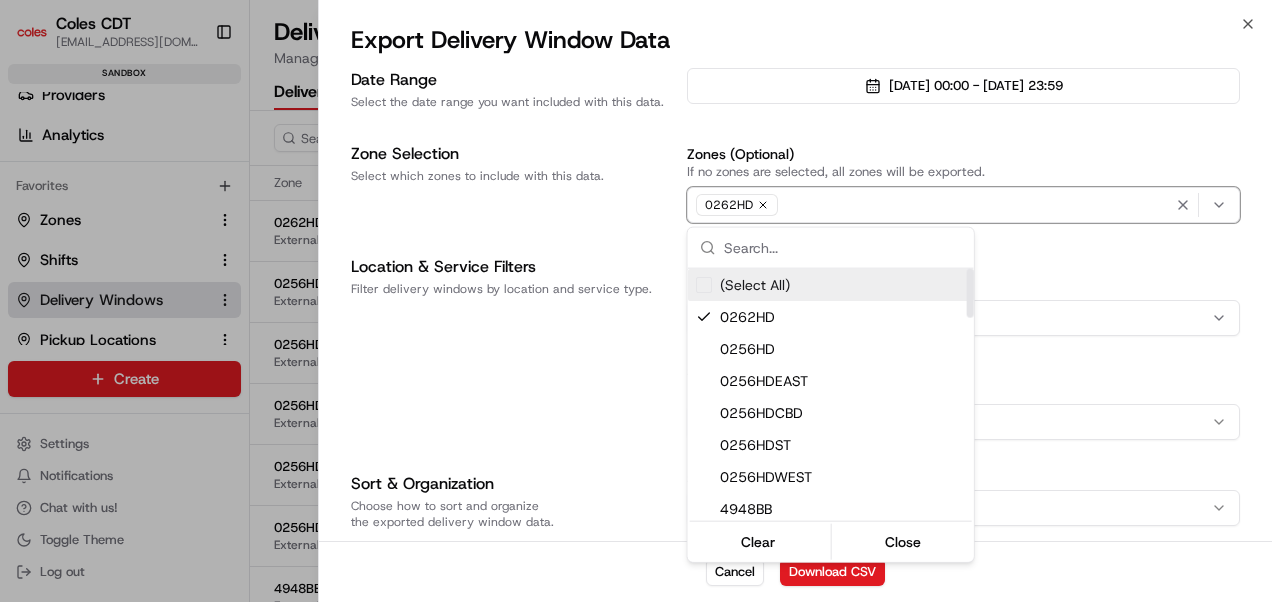 click on "Coles CDT [EMAIL_ADDRESS][DOMAIN_NAME] Toggle Sidebar sandbox Orders Deliveries Providers Analytics Favorites Zones Shifts Delivery Windows Pickup Locations Dropoff Locations Main Menu Members & Organization Organization Users Roles Preferences Customization Tracking Orchestration Automations Dispatch Strategy Optimization Strategy Locations Pickup Locations Dropoff Locations Zones Shifts Delivery Windows Billing Billing Refund Requests Integrations Notification Triggers Webhooks API Keys Request Logs Create Settings Notifications Chat with us! Toggle Theme Log out Delivery Windows Manage delivery windows, templates and settings for your organization Delivery Windows Templates Activity Log  CSV Upload  Export Sort Store Locations State Service Type Zone Store 0262HD External ID:  0262HD   Dianella External ID:   0256 0256HD External ID:  0256HD   Dianella External ID:   256 0256HDCBD External ID:  0256HDCBD   Dianella External ID:   256 0256HDEAST External ID:  0256HDEAST   Dianella External ID:" at bounding box center (636, 301) 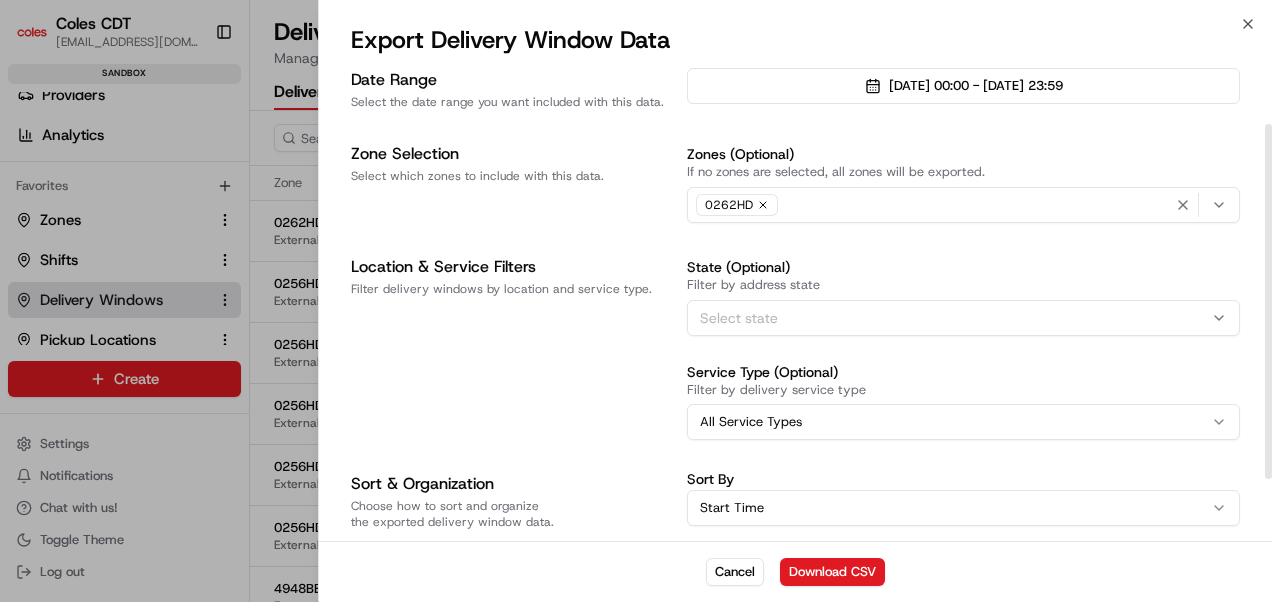 scroll, scrollTop: 122, scrollLeft: 0, axis: vertical 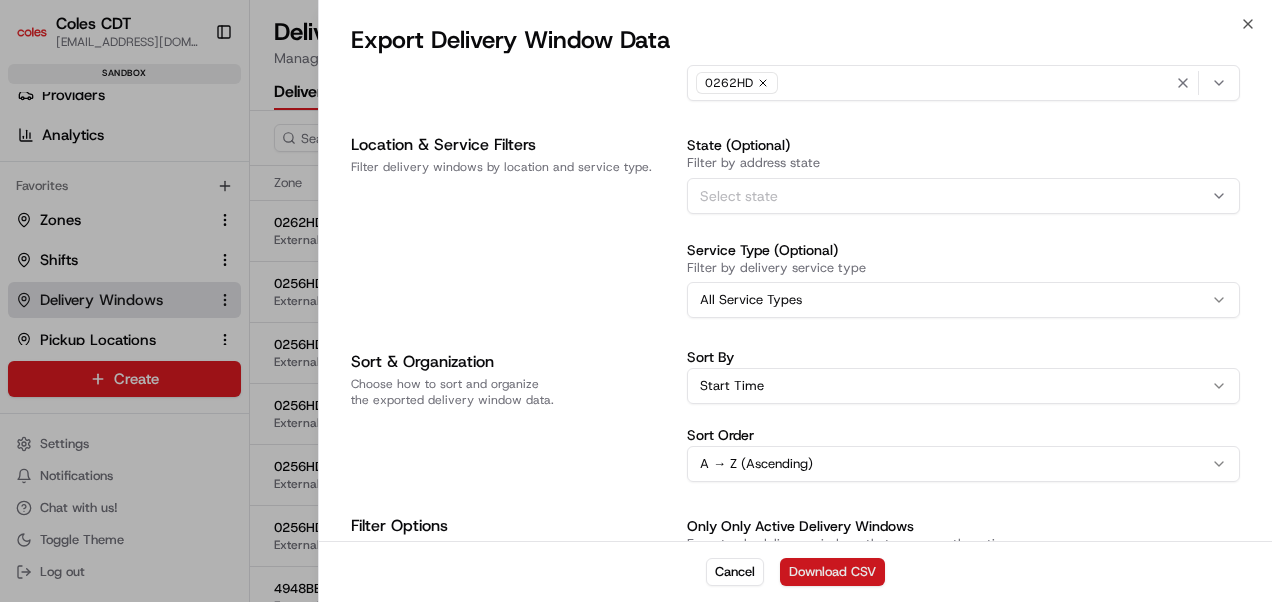 click on "Download CSV" at bounding box center (832, 572) 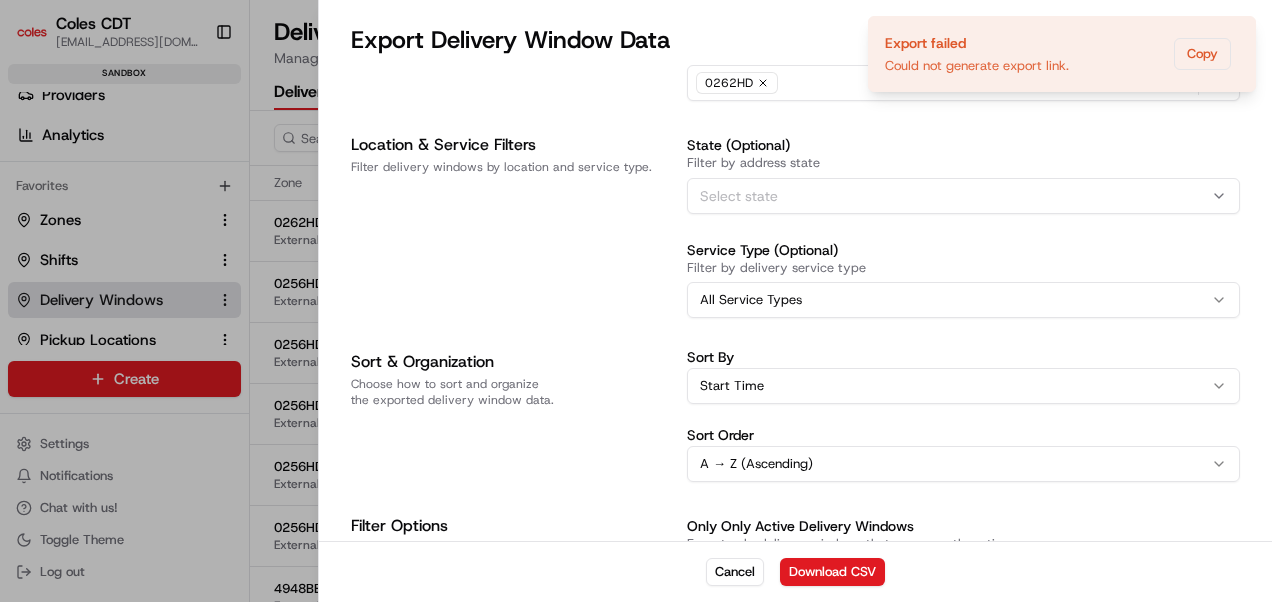 scroll, scrollTop: 164, scrollLeft: 0, axis: vertical 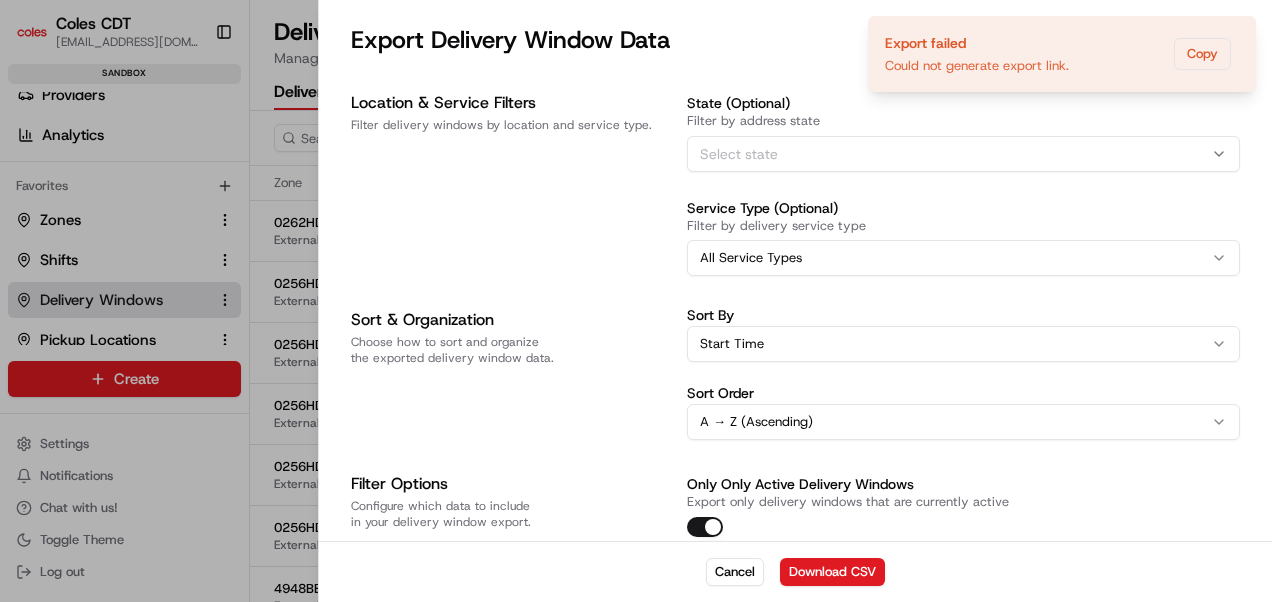 click on "Only Only Active Delivery Windows" at bounding box center (705, 527) 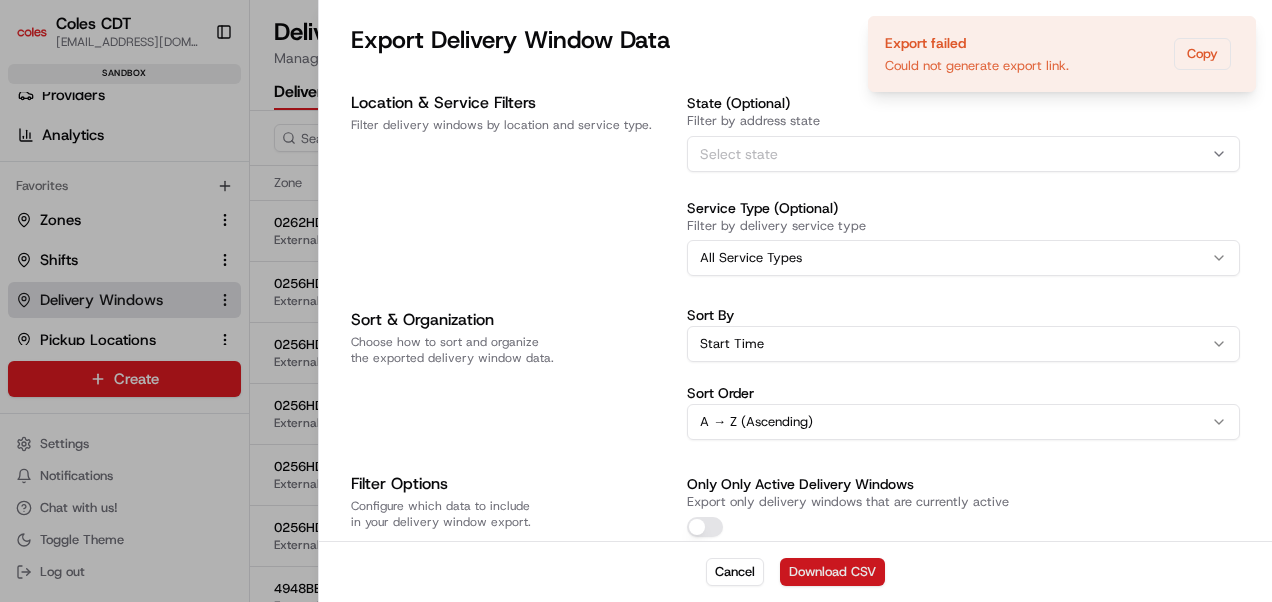 click on "Download CSV" at bounding box center (832, 572) 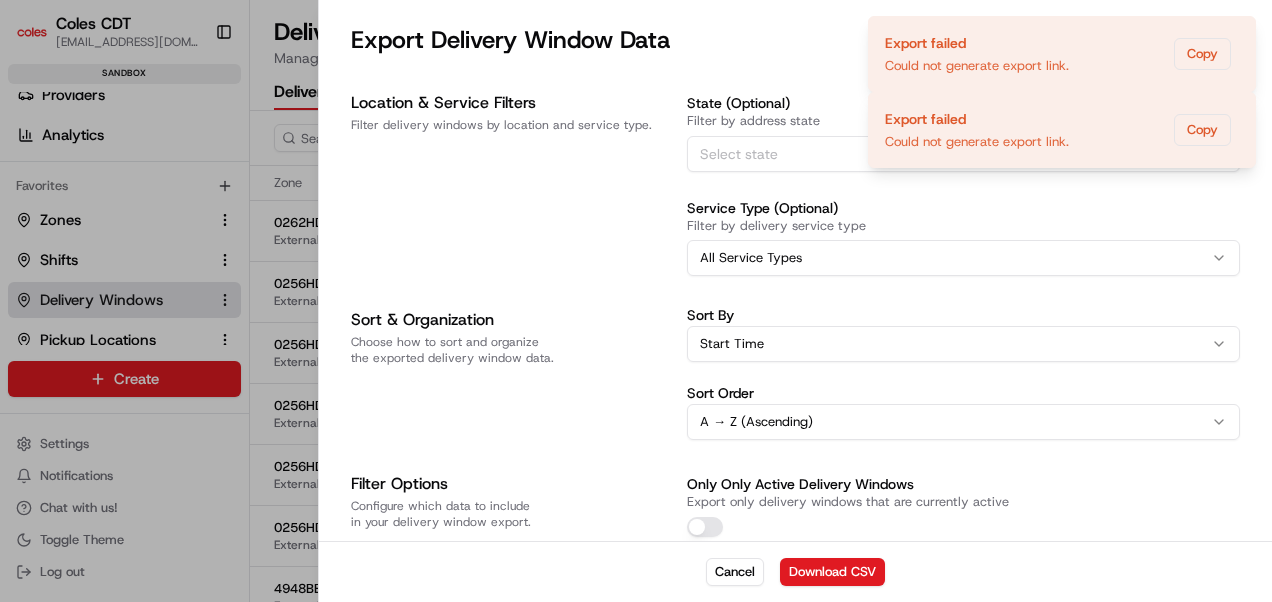 click on "Only Only Active Delivery Windows" at bounding box center (705, 527) 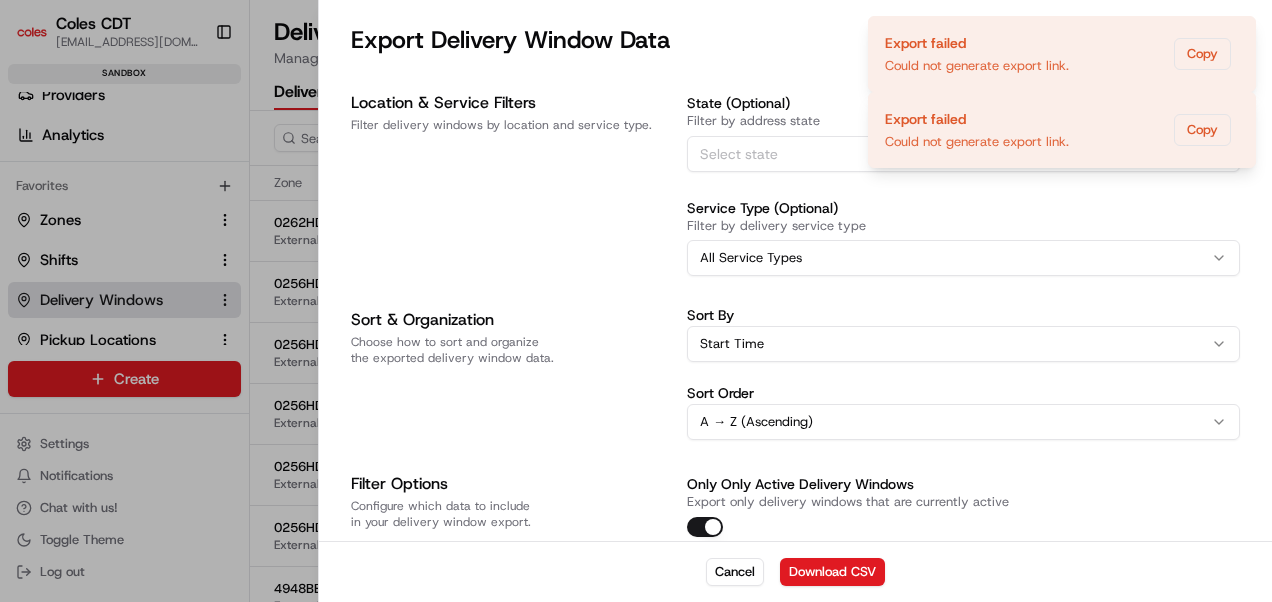 scroll, scrollTop: 0, scrollLeft: 0, axis: both 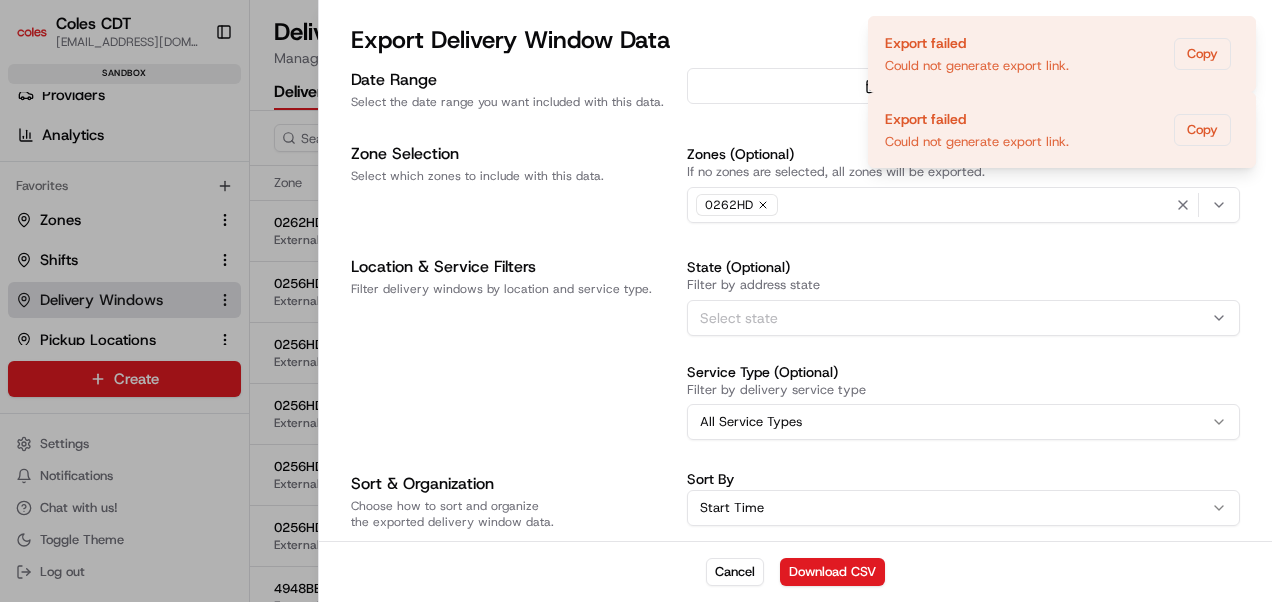 click 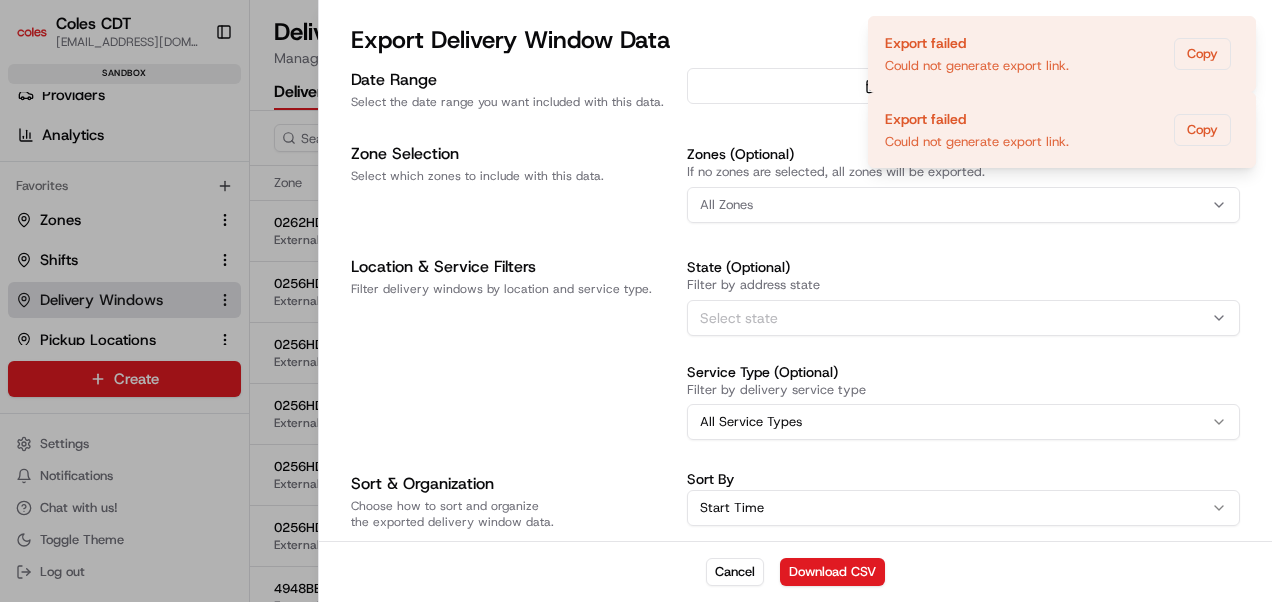 click on "All Zones" at bounding box center (963, 205) 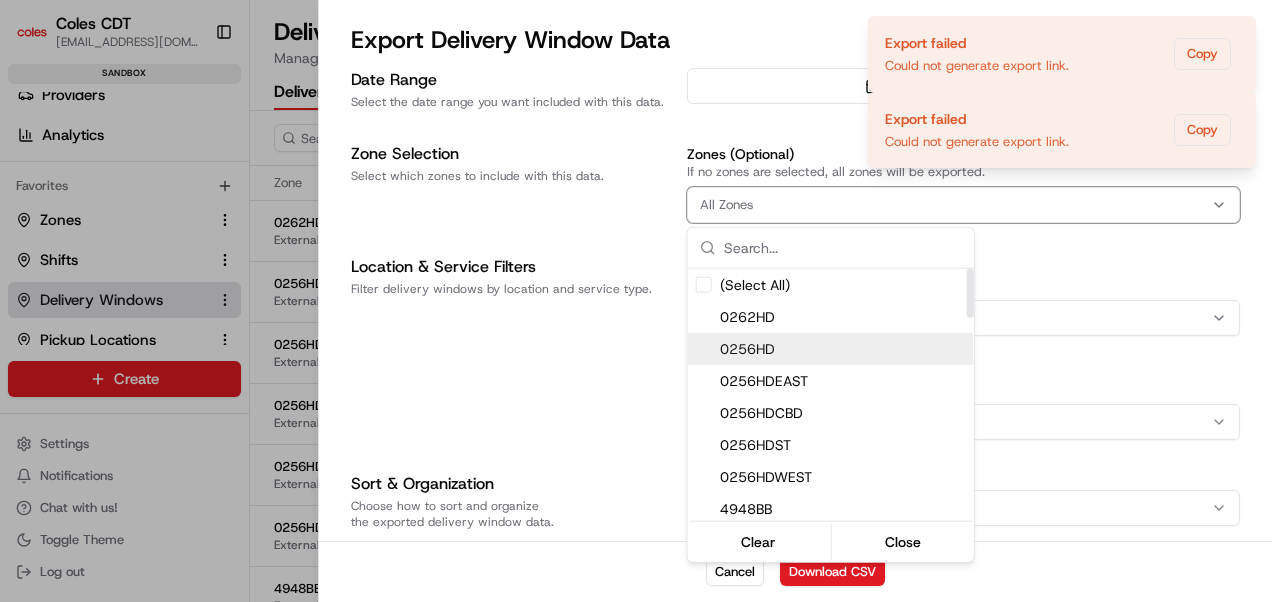 click on "0256HD" at bounding box center [843, 349] 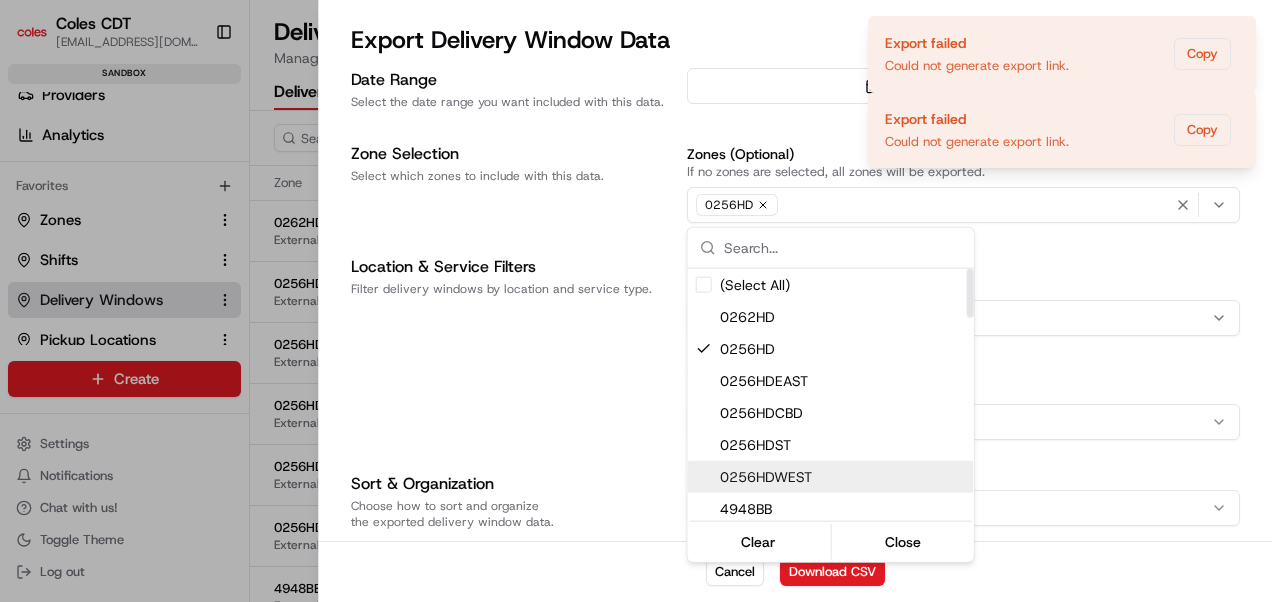 click at bounding box center [636, 301] 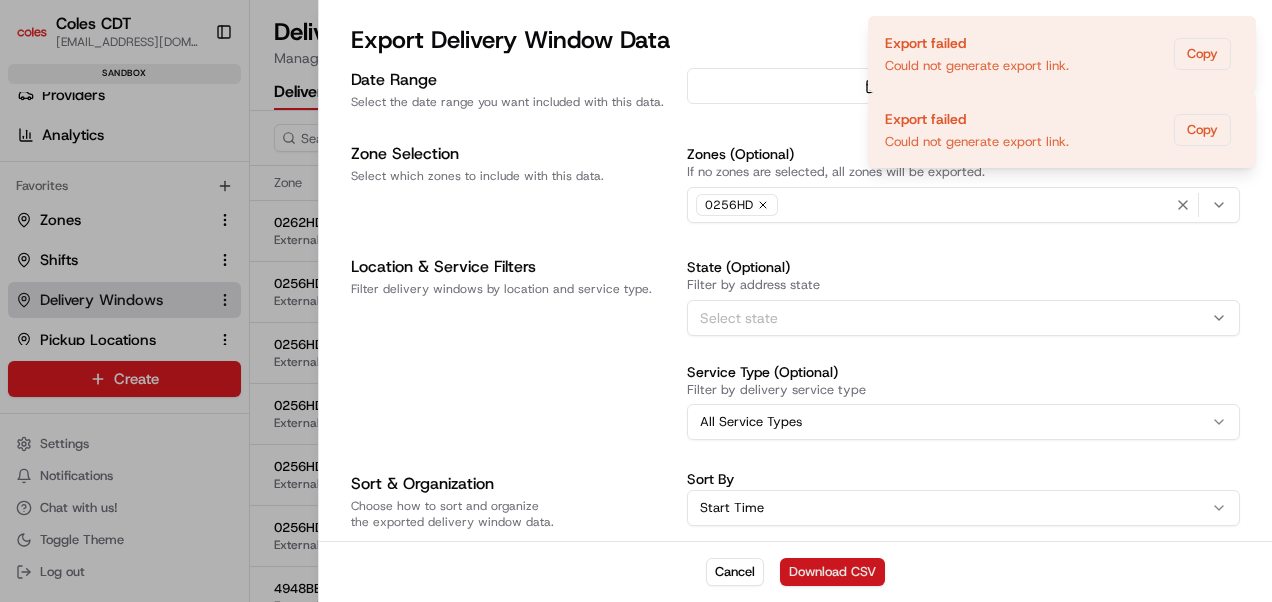 click on "Download CSV" at bounding box center [832, 572] 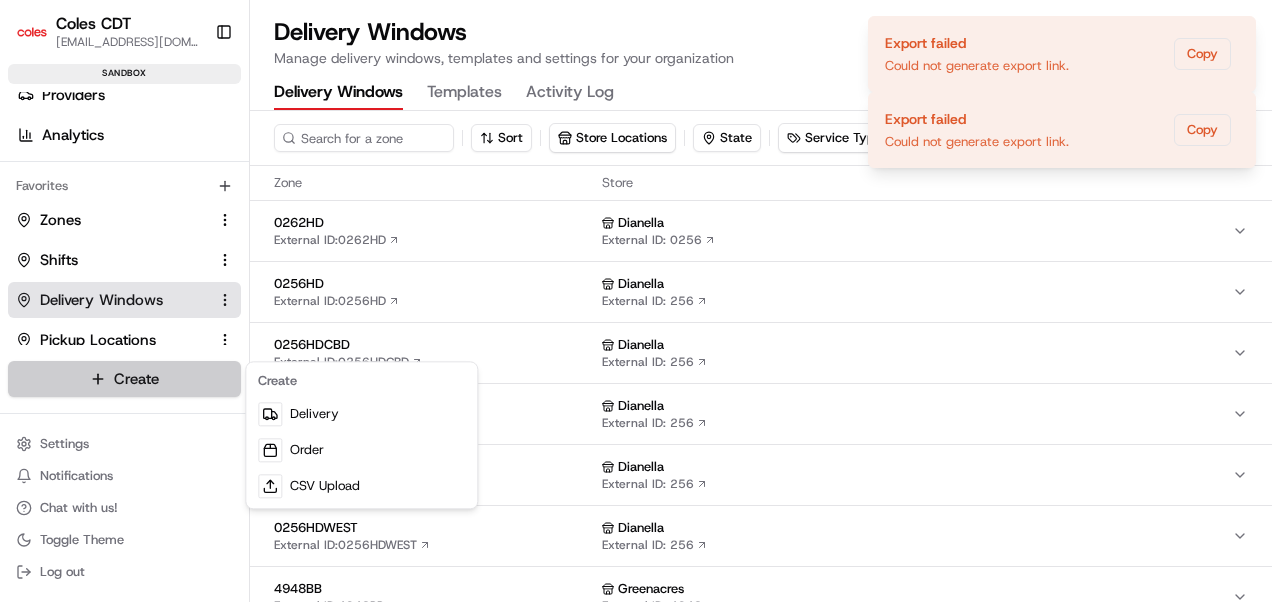 click on "Coles CDT [EMAIL_ADDRESS][DOMAIN_NAME] Toggle Sidebar sandbox Orders Deliveries Providers Analytics Favorites Zones Shifts Delivery Windows Pickup Locations Dropoff Locations Main Menu Members & Organization Organization Users Roles Preferences Customization Tracking Orchestration Automations Dispatch Strategy Optimization Strategy Locations Pickup Locations Dropoff Locations Zones Shifts Delivery Windows Billing Billing Refund Requests Integrations Notification Triggers Webhooks API Keys Request Logs Create Settings Notifications Chat with us! Toggle Theme Log out Delivery Windows Manage delivery windows, templates and settings for your organization Delivery Windows Templates Activity Log  CSV Upload  Export Sort Store Locations State Service Type Zone Store 0262HD External ID:  0262HD   Dianella External ID:   0256 0256HD External ID:  0256HD   Dianella External ID:   256 0256HDCBD External ID:  0256HDCBD   Dianella External ID:   256 0256HDEAST External ID:  0256HDEAST   Dianella External ID:" at bounding box center (636, 301) 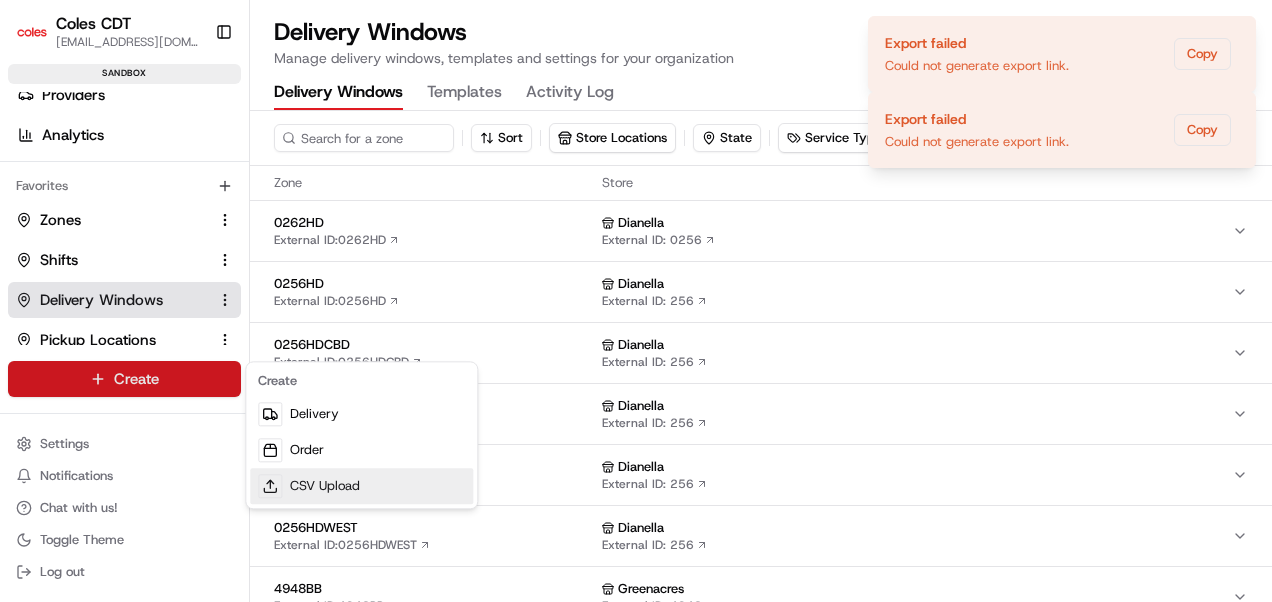 click on "CSV Upload" at bounding box center [361, 486] 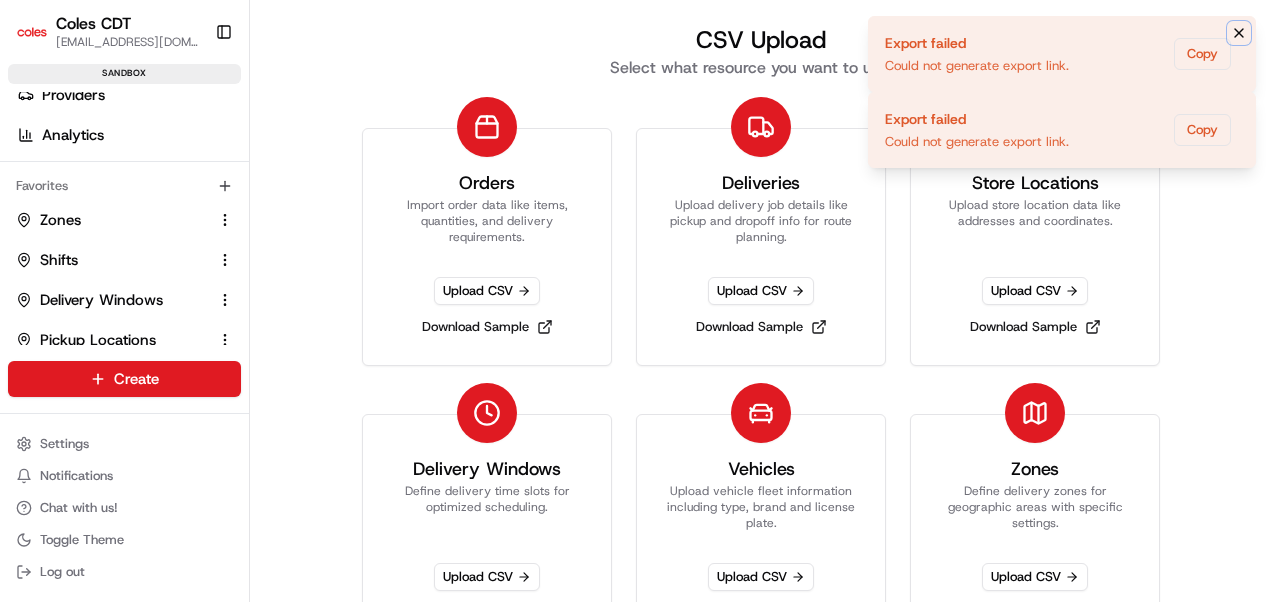 click 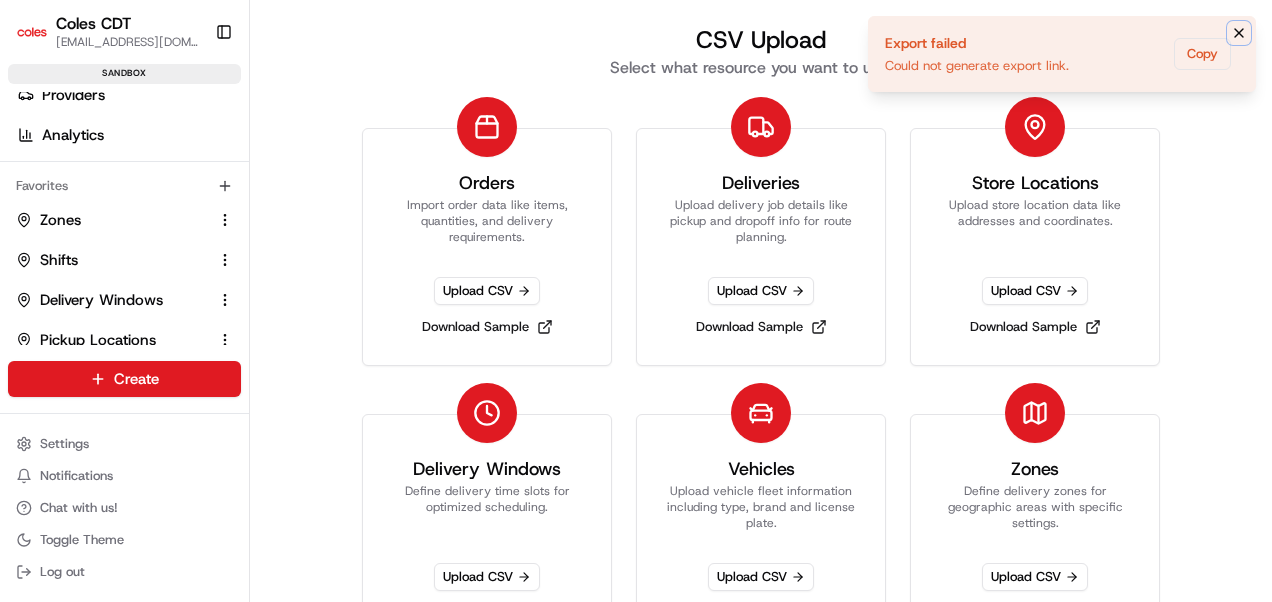 click 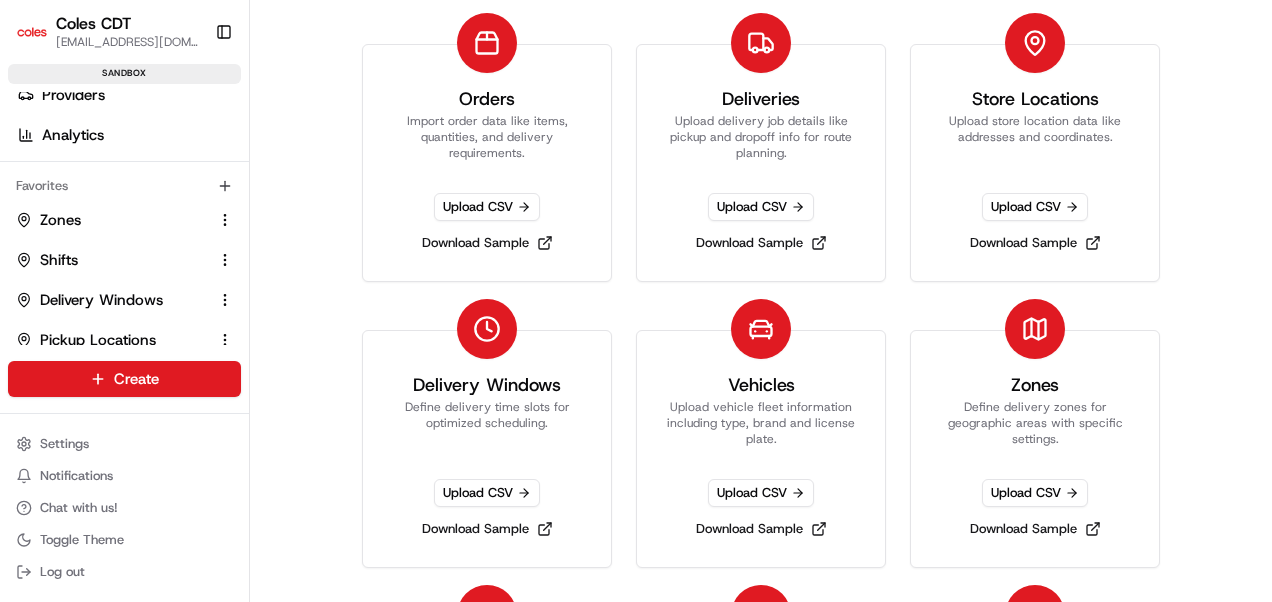 scroll, scrollTop: 92, scrollLeft: 0, axis: vertical 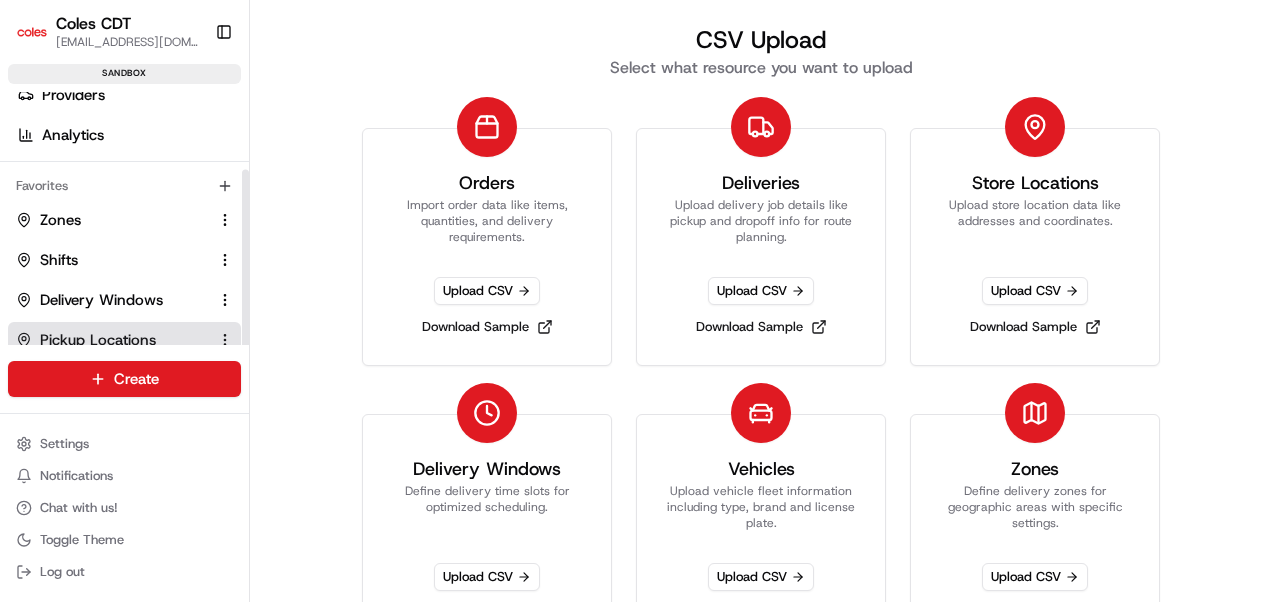 click on "Pickup Locations" at bounding box center [98, 340] 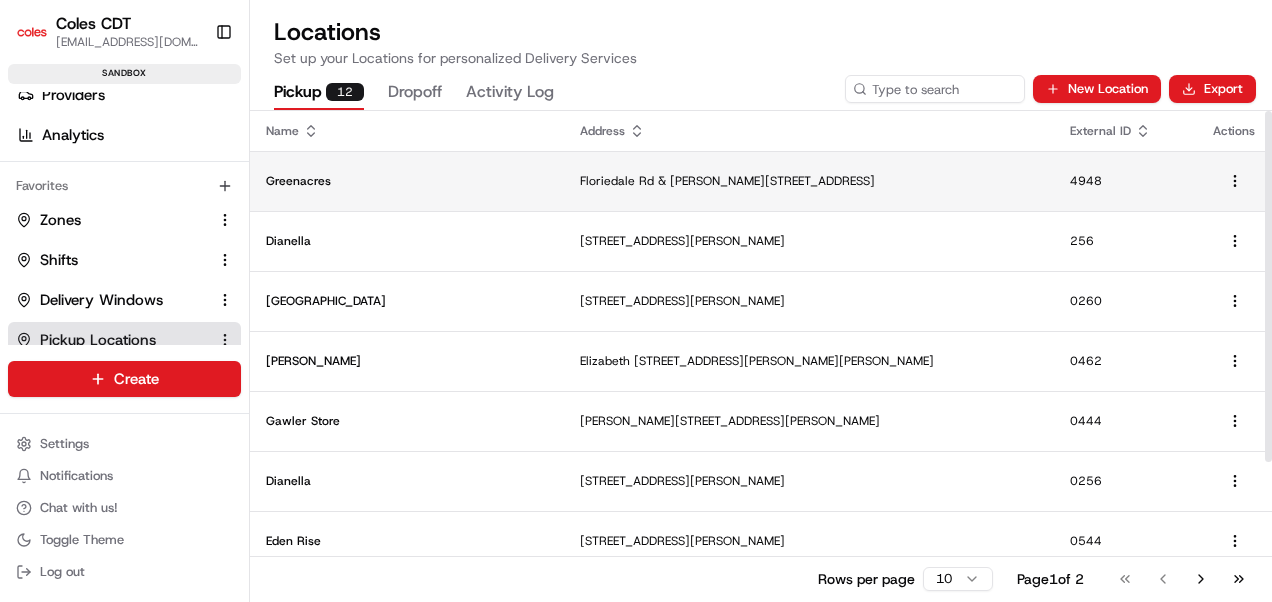 click on "Greenacres" at bounding box center [407, 181] 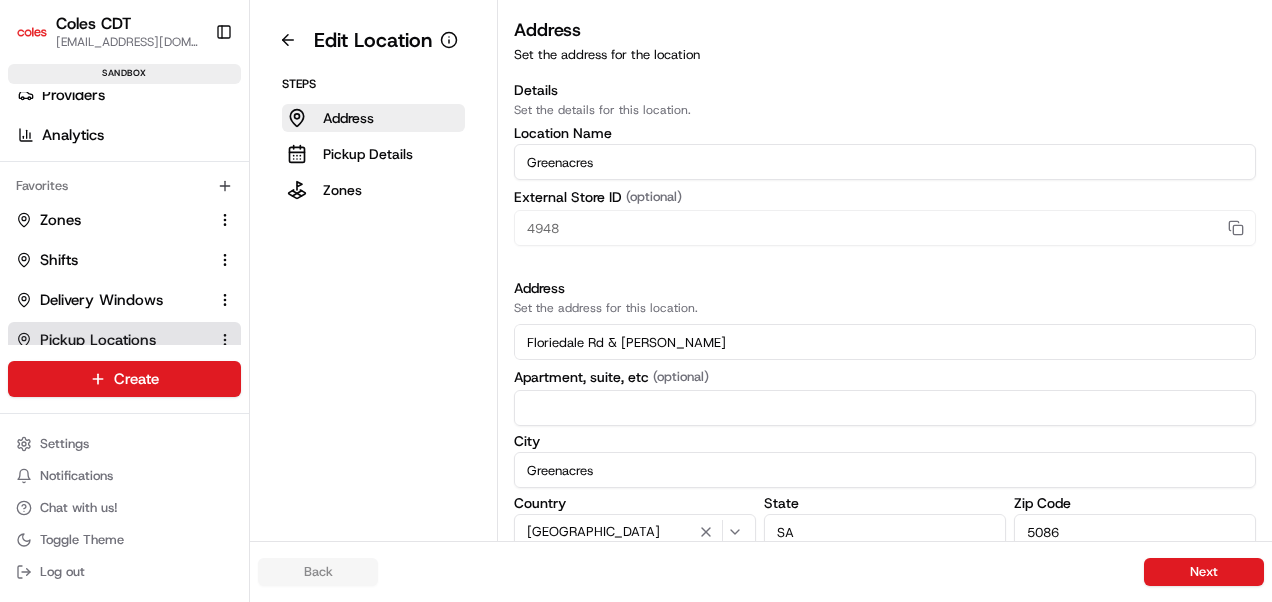 click on "Zones" at bounding box center [342, 190] 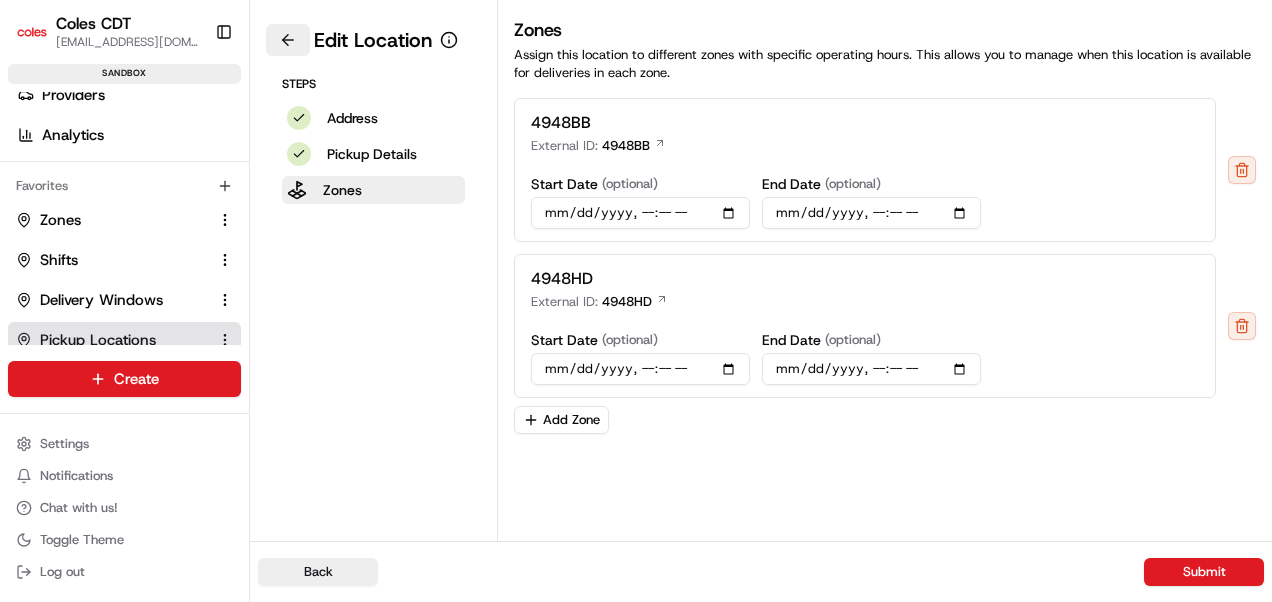 click at bounding box center [288, 40] 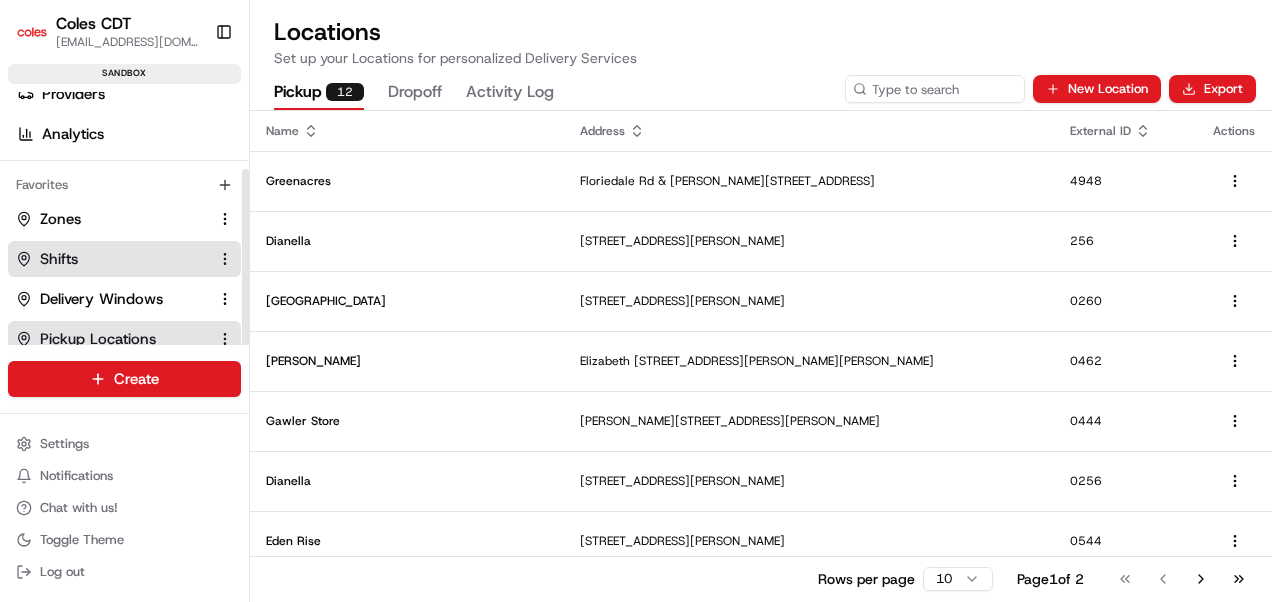 scroll, scrollTop: 102, scrollLeft: 0, axis: vertical 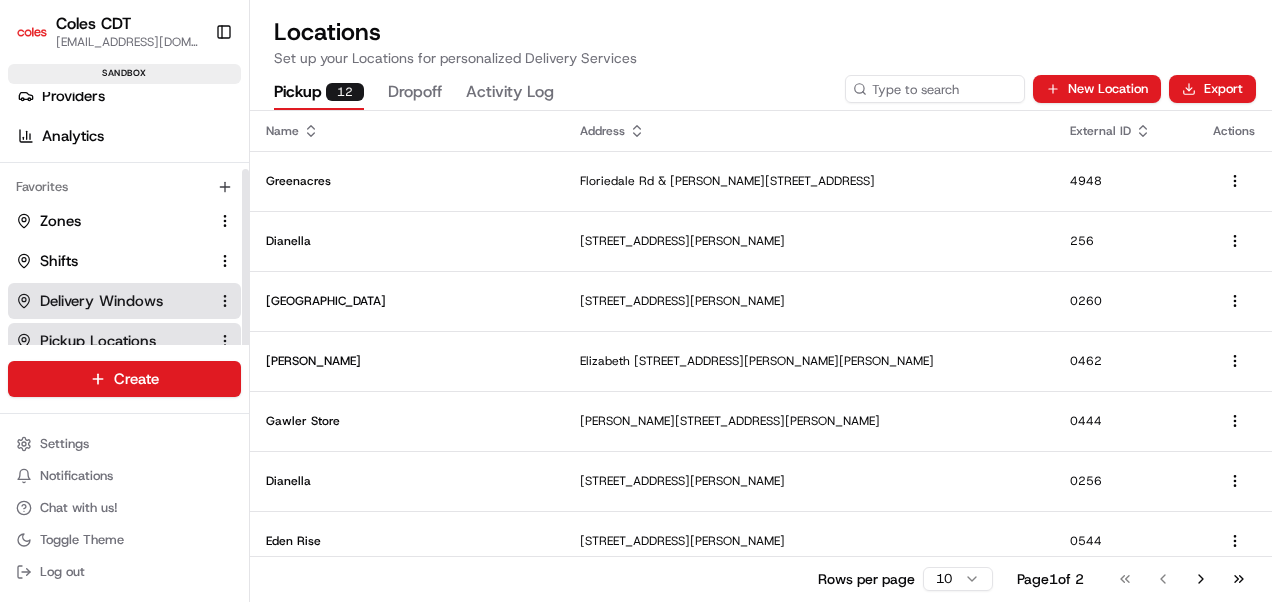 click on "Delivery Windows" at bounding box center (101, 301) 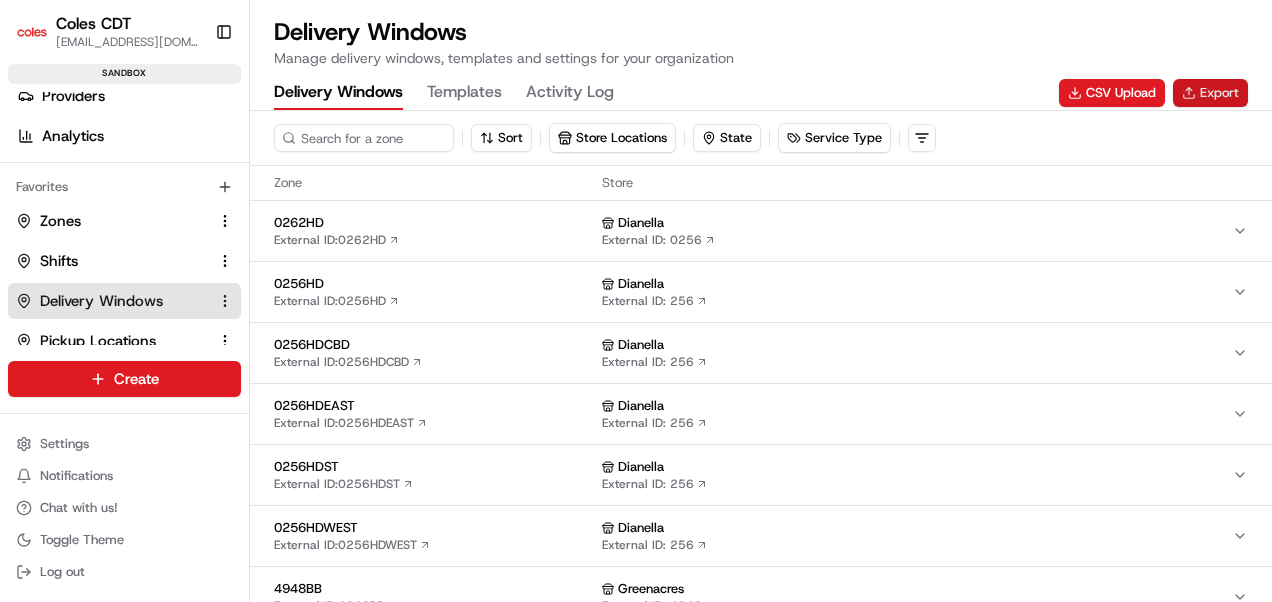 click on "Export" at bounding box center [1210, 93] 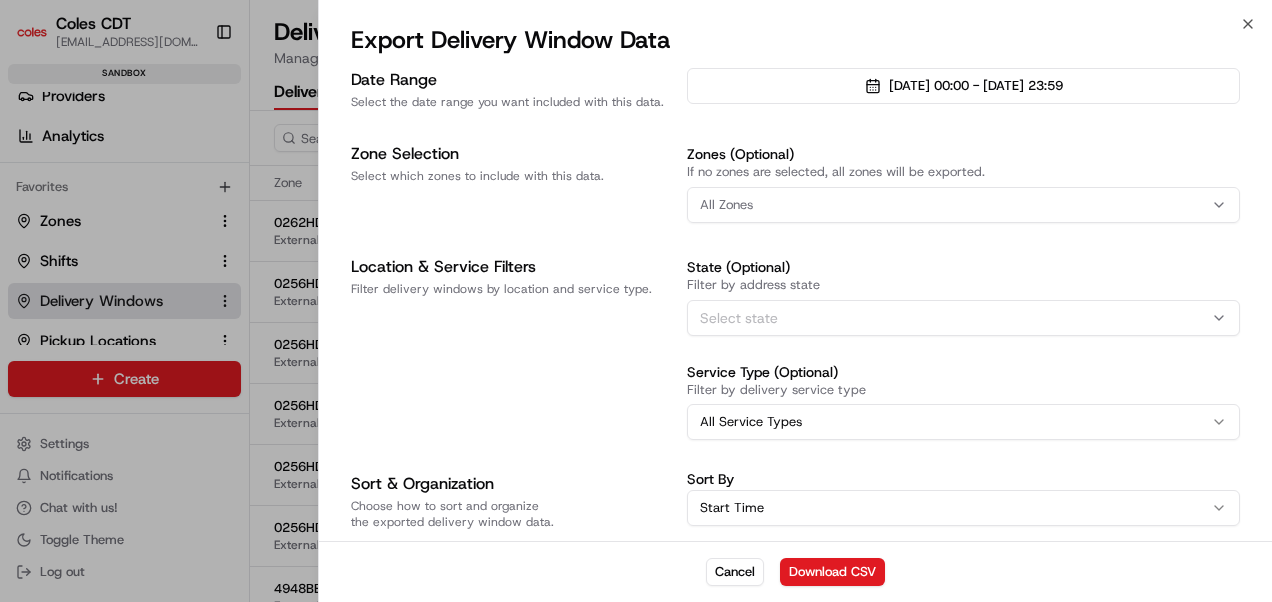click on "All Zones" at bounding box center (726, 205) 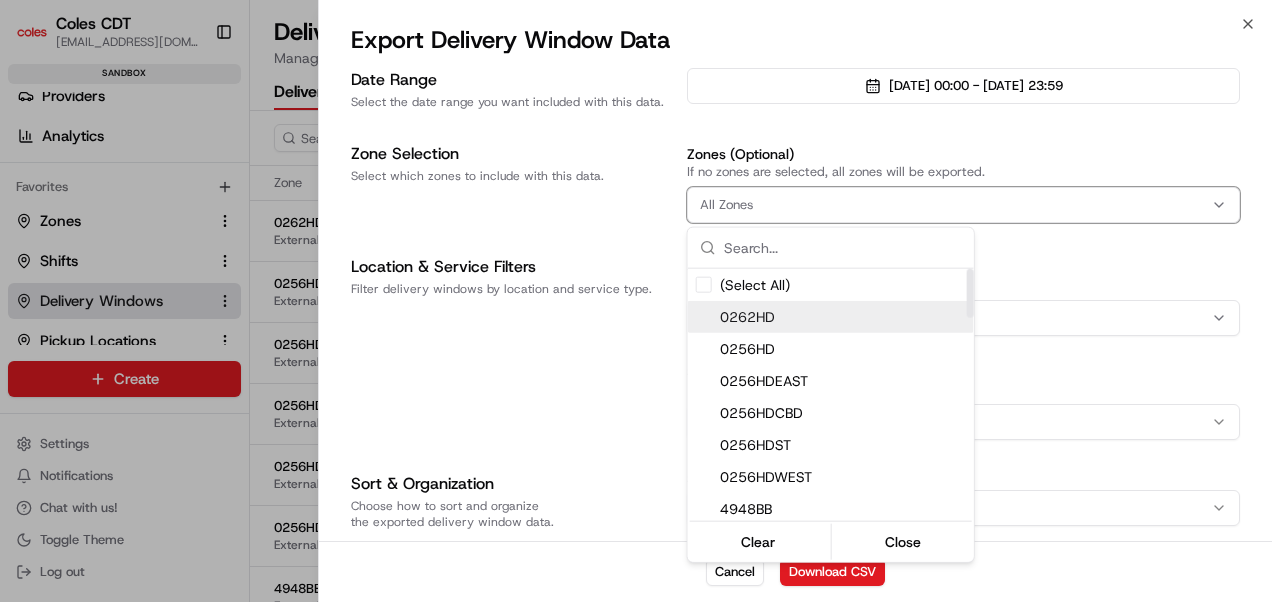 click on "0262HD" at bounding box center (843, 317) 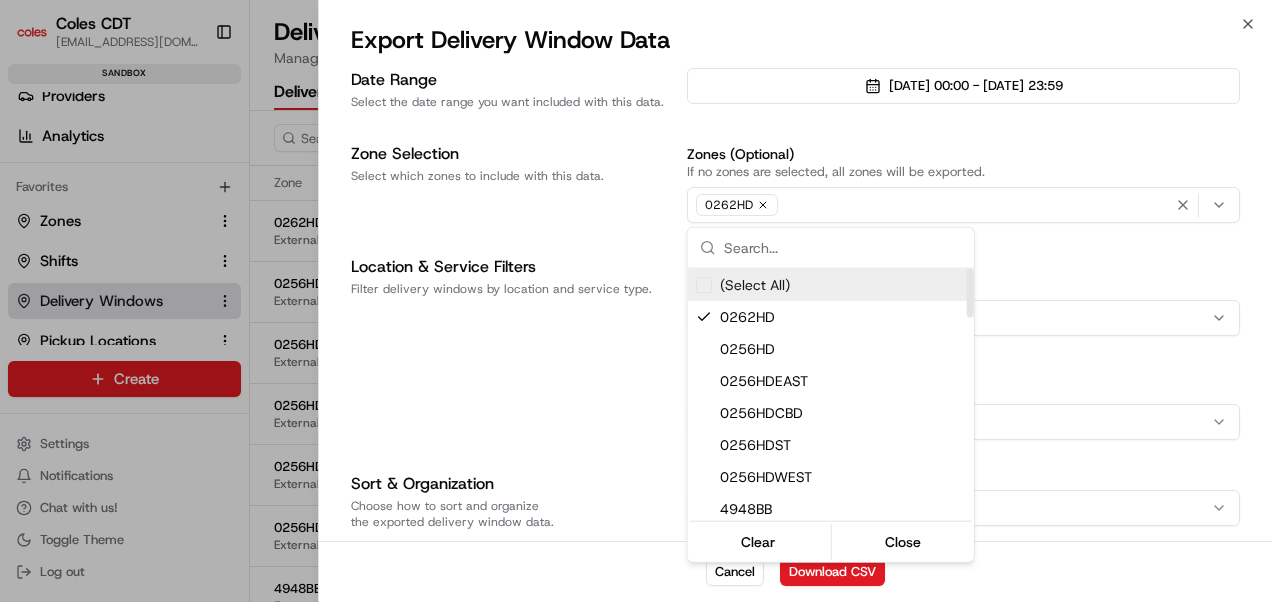 click on "Coles CDT [EMAIL_ADDRESS][DOMAIN_NAME] Toggle Sidebar sandbox Orders Deliveries Providers Analytics Favorites Zones Shifts Delivery Windows Pickup Locations Dropoff Locations Main Menu Members & Organization Organization Users Roles Preferences Customization Tracking Orchestration Automations Dispatch Strategy Optimization Strategy Locations Pickup Locations Dropoff Locations Zones Shifts Delivery Windows Billing Billing Refund Requests Integrations Notification Triggers Webhooks API Keys Request Logs Create Settings Notifications Chat with us! Toggle Theme Log out Delivery Windows Manage delivery windows, templates and settings for your organization Delivery Windows Templates Activity Log  CSV Upload  Export Sort Store Locations State Service Type Zone Store 0262HD External ID:  0262HD   Dianella External ID:   0256 0256HD External ID:  0256HD   Dianella External ID:   256 0256HDCBD External ID:  0256HDCBD   Dianella External ID:   256 0256HDEAST External ID:  0256HDEAST   Dianella External ID:" at bounding box center [636, 301] 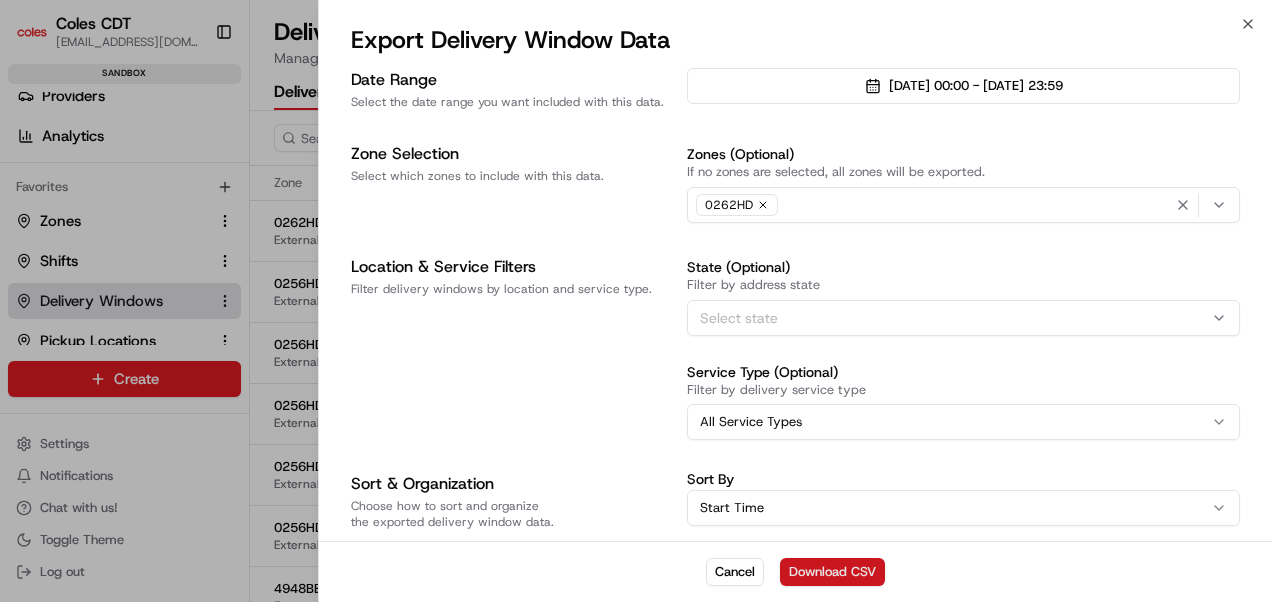 click on "Download CSV" at bounding box center (832, 572) 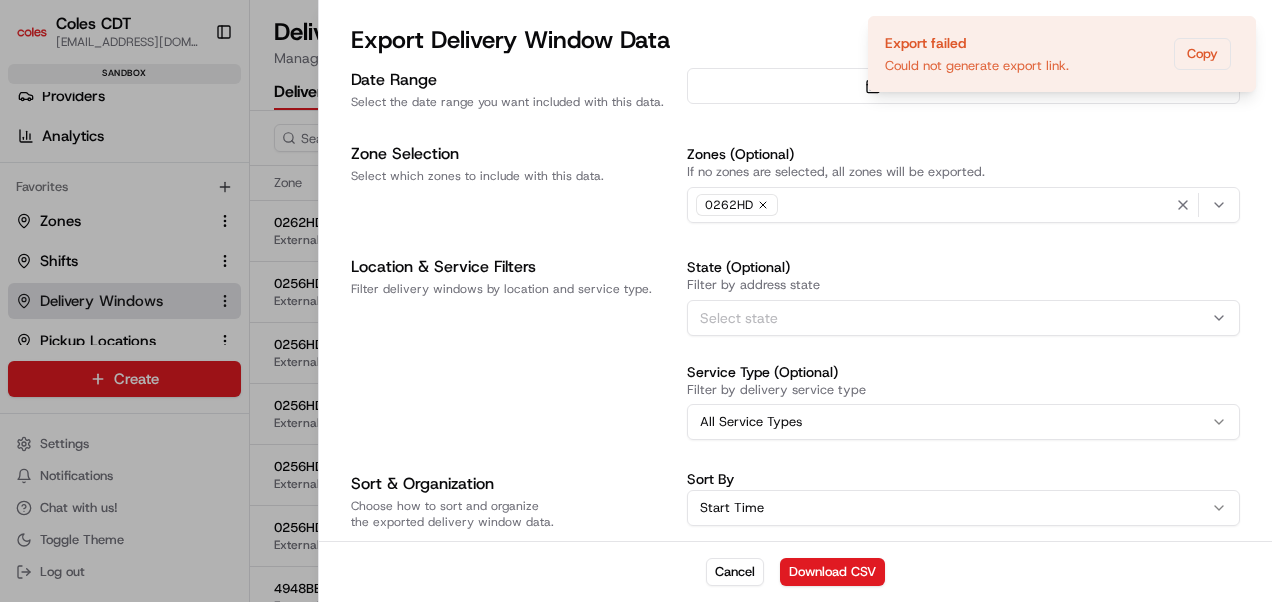 click 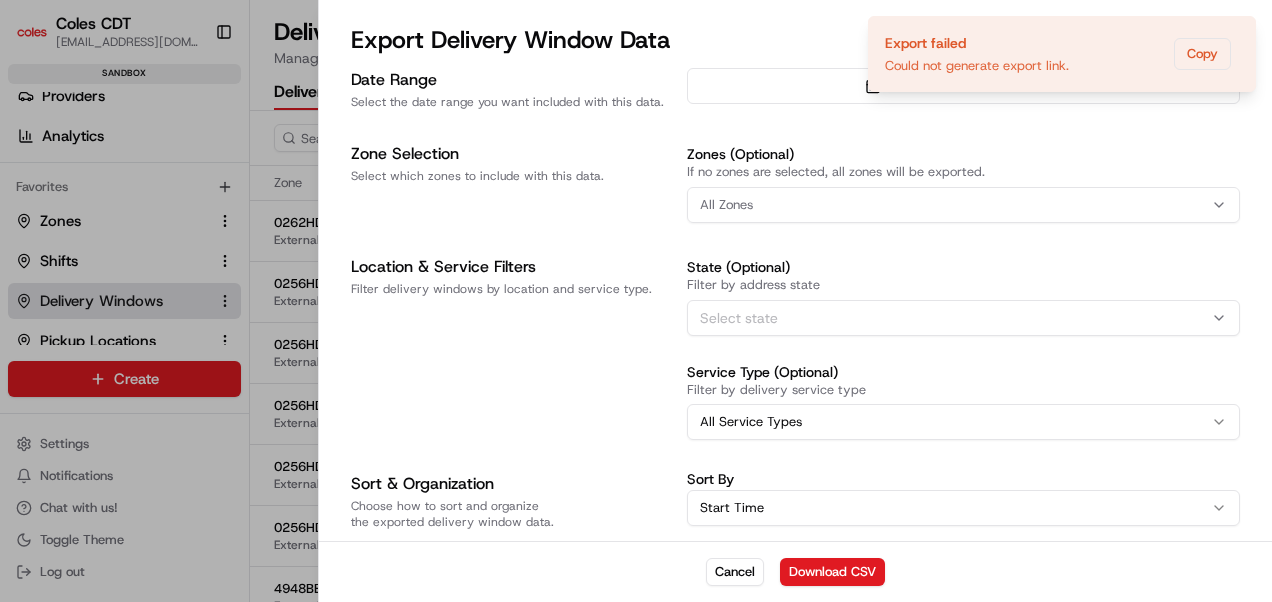 click on "All Zones" at bounding box center (963, 205) 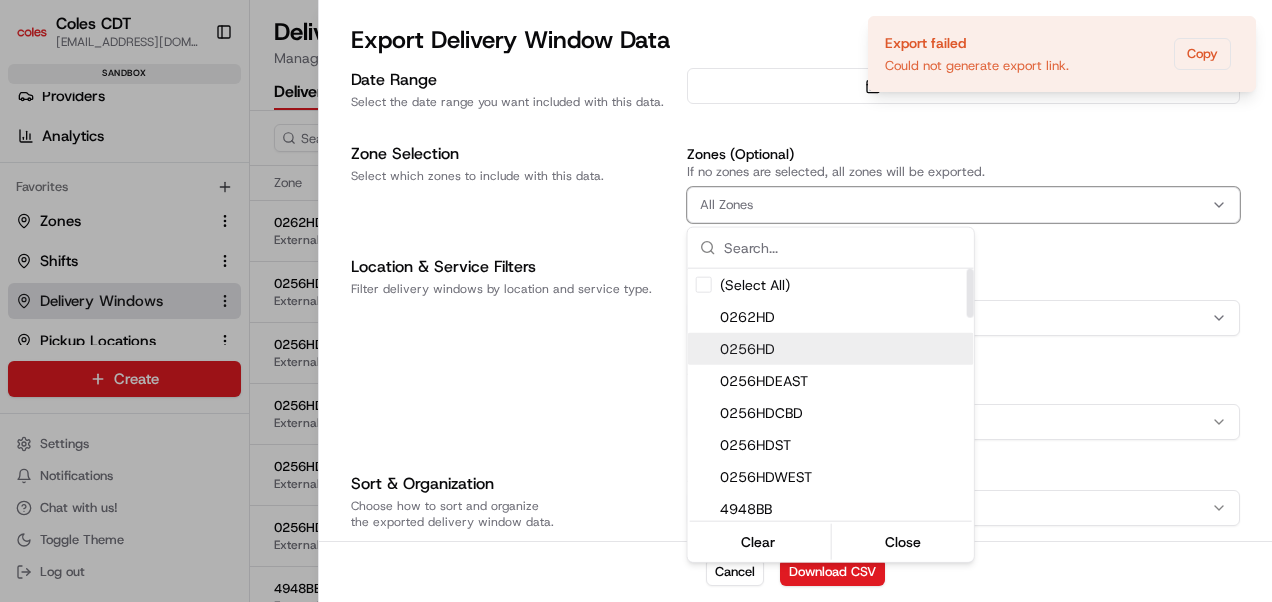 click on "0256HD" at bounding box center (843, 349) 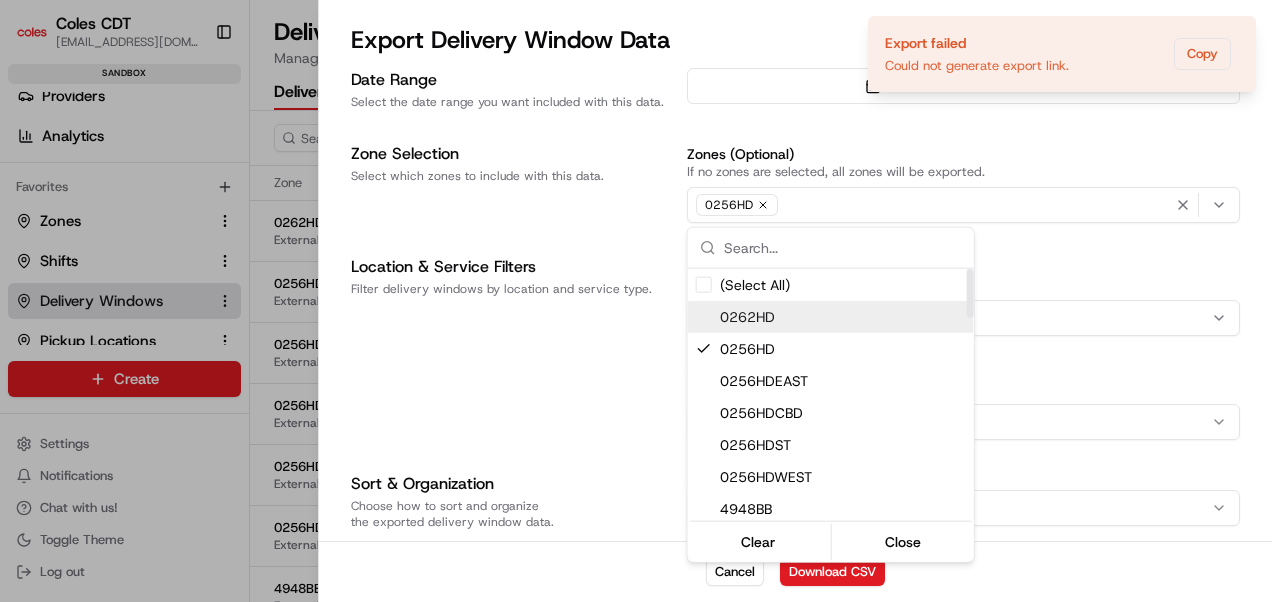 click on "Coles CDT [EMAIL_ADDRESS][DOMAIN_NAME] Toggle Sidebar sandbox Orders Deliveries Providers Analytics Favorites Zones Shifts Delivery Windows Pickup Locations Dropoff Locations Main Menu Members & Organization Organization Users Roles Preferences Customization Tracking Orchestration Automations Dispatch Strategy Optimization Strategy Locations Pickup Locations Dropoff Locations Zones Shifts Delivery Windows Billing Billing Refund Requests Integrations Notification Triggers Webhooks API Keys Request Logs Create Settings Notifications Chat with us! Toggle Theme Log out Delivery Windows Manage delivery windows, templates and settings for your organization Delivery Windows Templates Activity Log  CSV Upload  Export Sort Store Locations State Service Type Zone Store 0262HD External ID:  0262HD   Dianella External ID:   0256 0256HD External ID:  0256HD   Dianella External ID:   256 0256HDCBD External ID:  0256HDCBD   Dianella External ID:   256 0256HDEAST External ID:  0256HDEAST   Dianella External ID:" at bounding box center (636, 301) 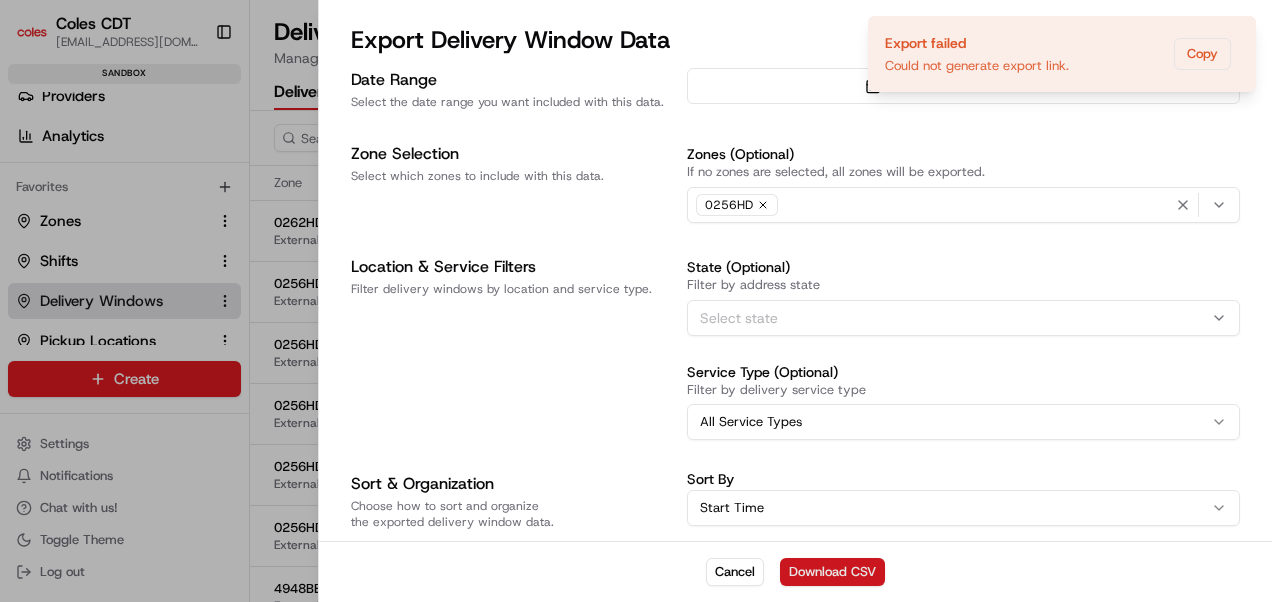 click on "Download CSV" at bounding box center (832, 572) 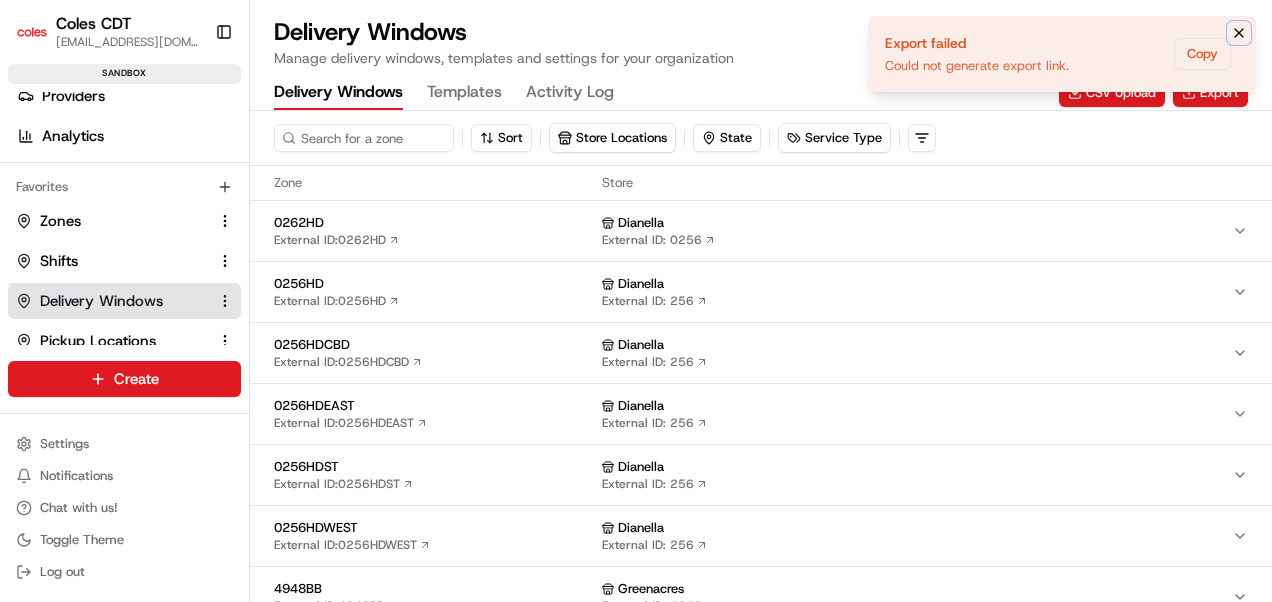 click 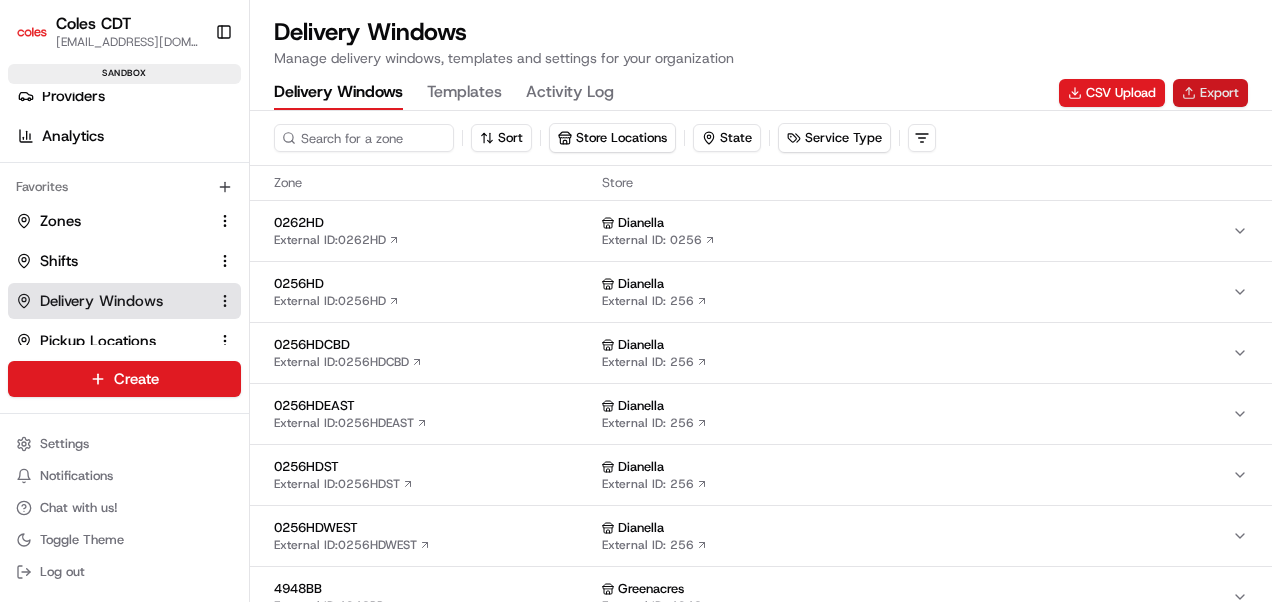 click on "Export" at bounding box center (1210, 93) 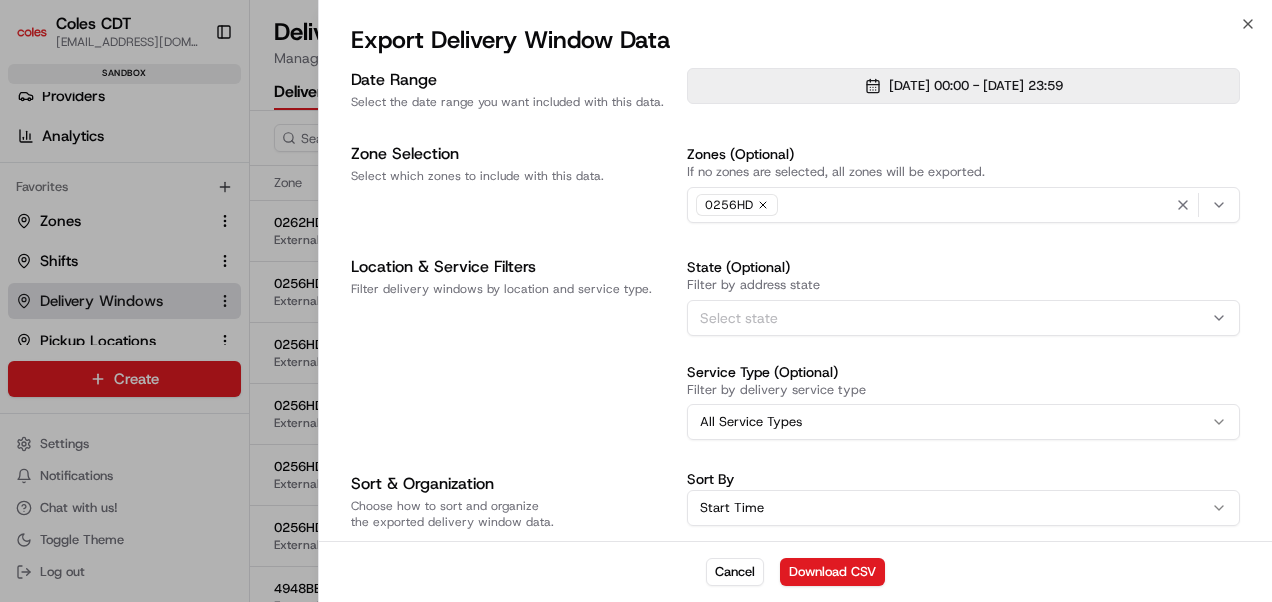 click on "[DATE] 00:00 - [DATE] 23:59" at bounding box center (976, 86) 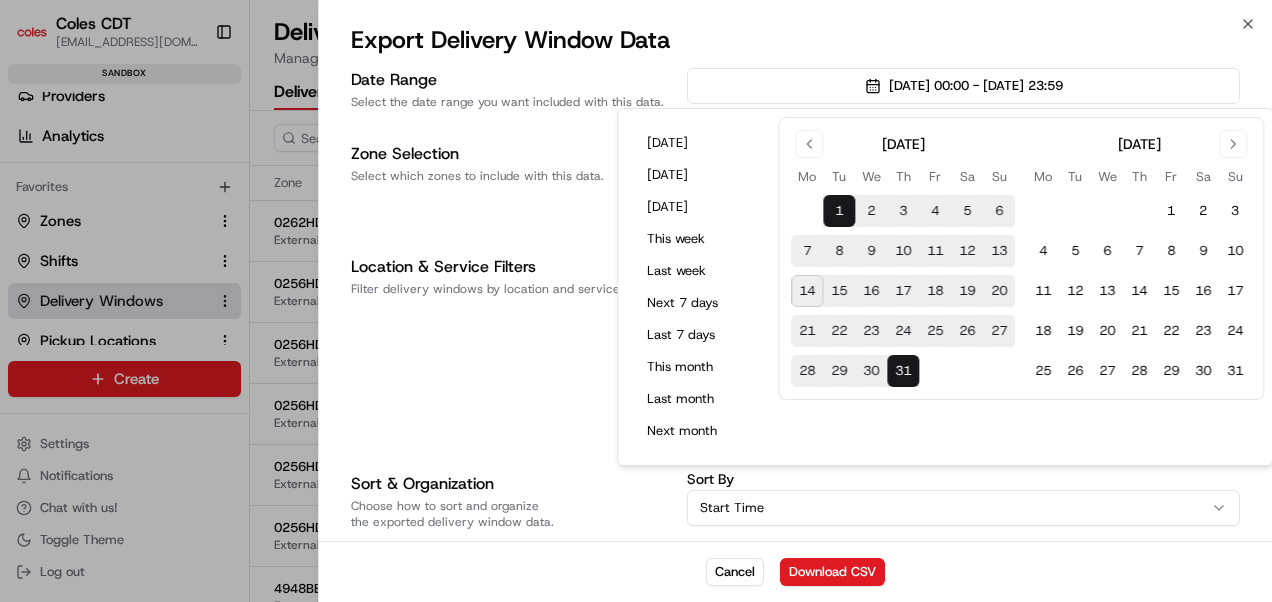 click on "Export Delivery Window Data" at bounding box center (795, 40) 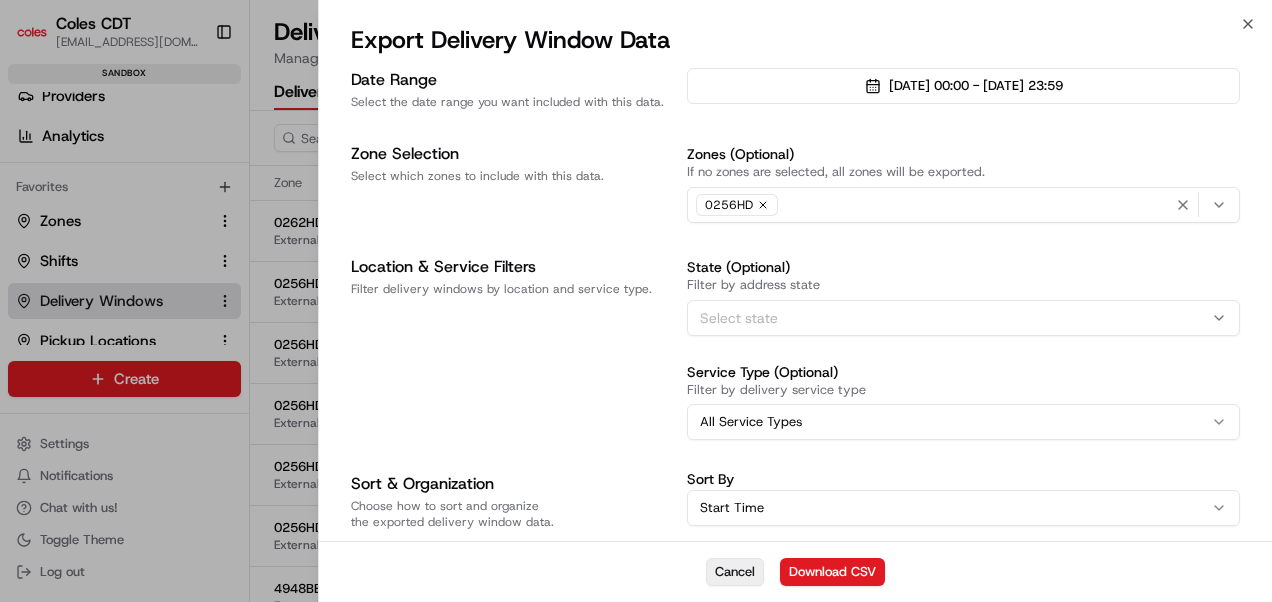 click on "Cancel" at bounding box center [735, 572] 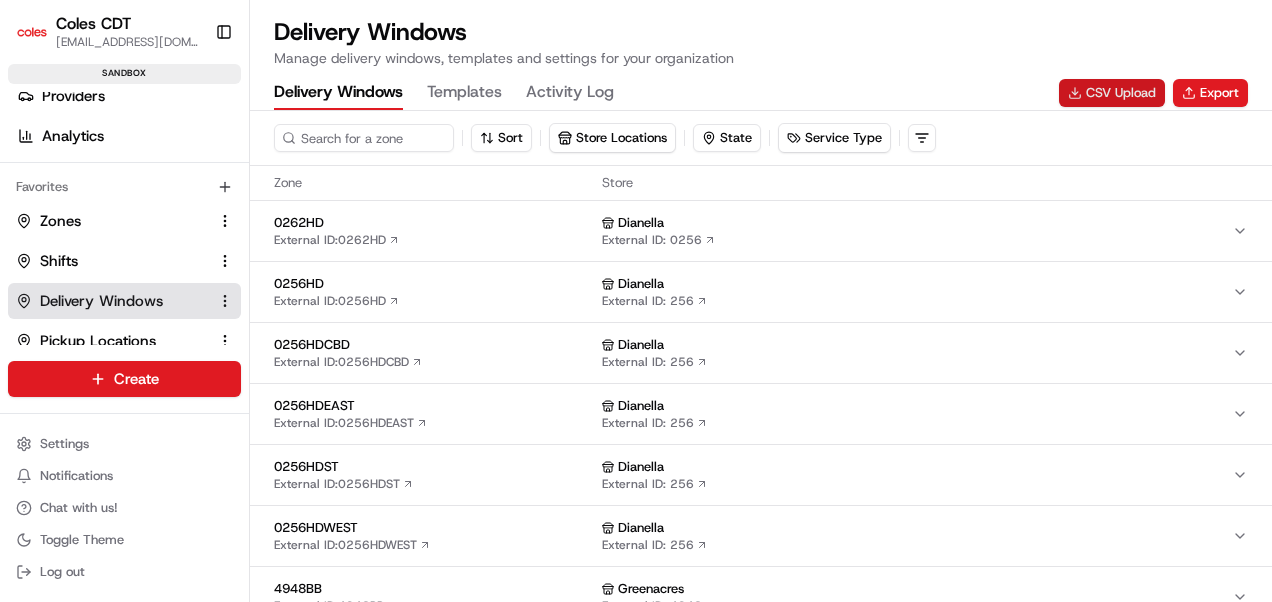 click on "CSV Upload" at bounding box center (1112, 93) 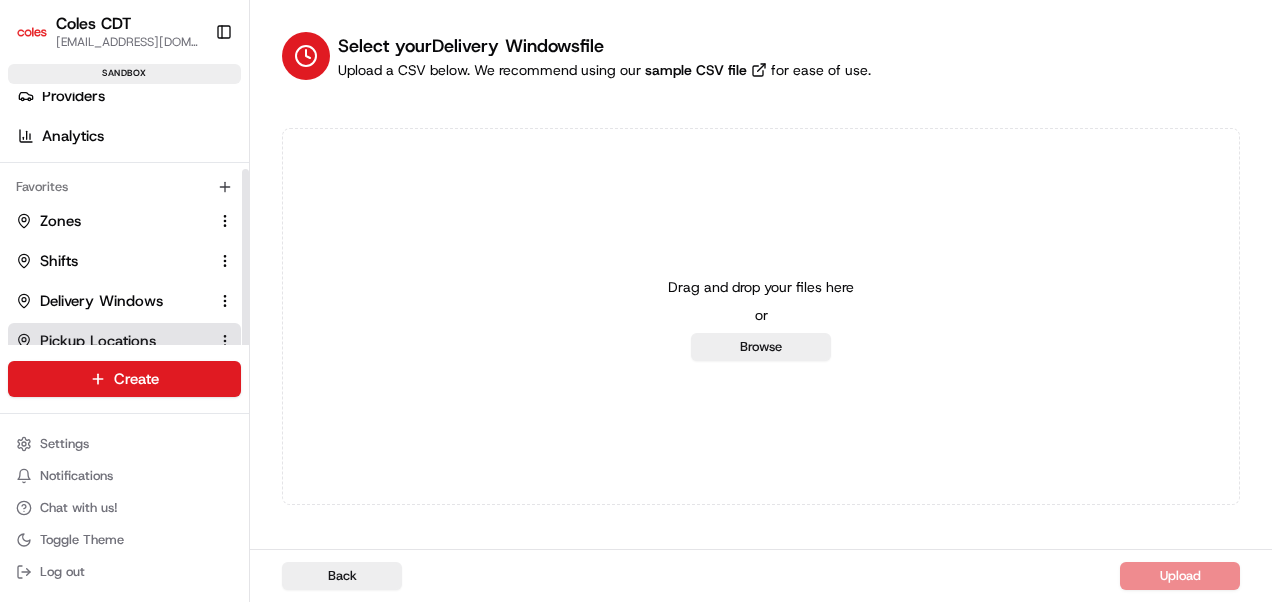 click on "Pickup Locations" at bounding box center (98, 341) 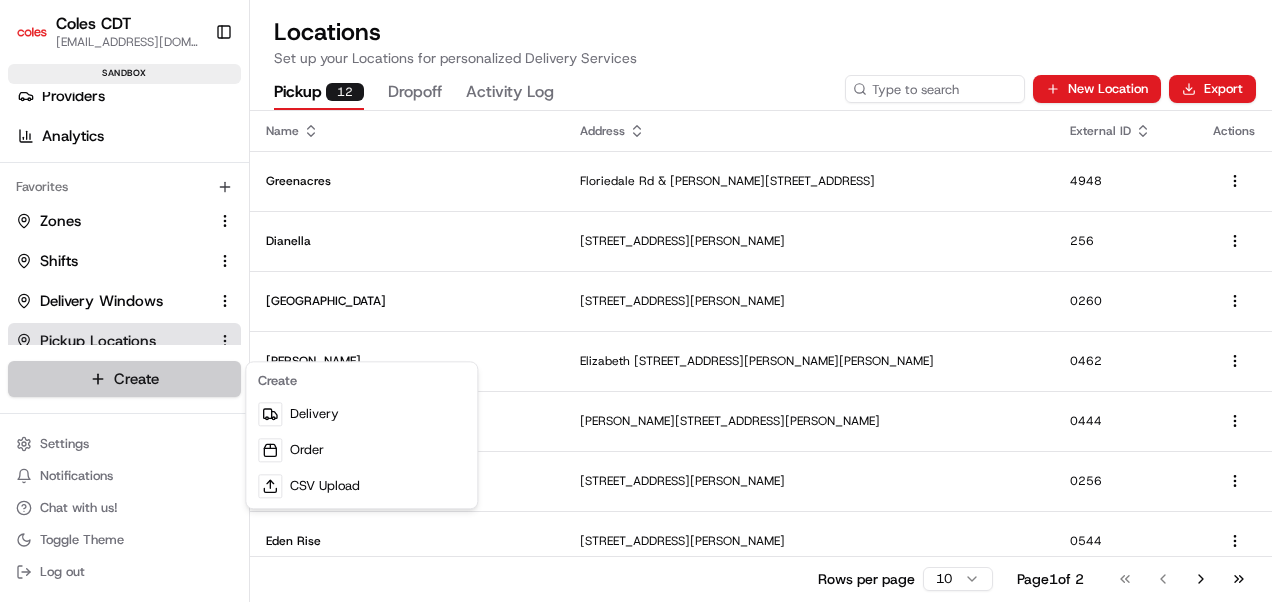 click on "Coles CDT [EMAIL_ADDRESS][DOMAIN_NAME] Toggle Sidebar sandbox Orders Deliveries Providers Analytics Favorites Zones Shifts Delivery Windows Pickup Locations Dropoff Locations Main Menu Members & Organization Organization Users Roles Preferences Customization Tracking Orchestration Automations Dispatch Strategy Optimization Strategy Locations Pickup Locations Dropoff Locations Zones Shifts Delivery Windows Billing Billing Refund Requests Integrations Notification Triggers Webhooks API Keys Request Logs Create Settings Notifications Chat with us! Toggle Theme Log out Locations Set up your Locations for personalized Delivery Services Pickup 12 Dropoff Activity Log New Location Export Name Address External ID Actions Greenacres [GEOGRAPHIC_DATA][PERSON_NAME][STREET_ADDRESS] Dianella [STREET_ADDRESS] [STREET_ADDRESS] [STREET_ADDRESS][PERSON_NAME], AU [STREET_ADDRESS][PERSON_NAME][PERSON_NAME][PERSON_NAME][PERSON_NAME] 0462 10" at bounding box center (636, 301) 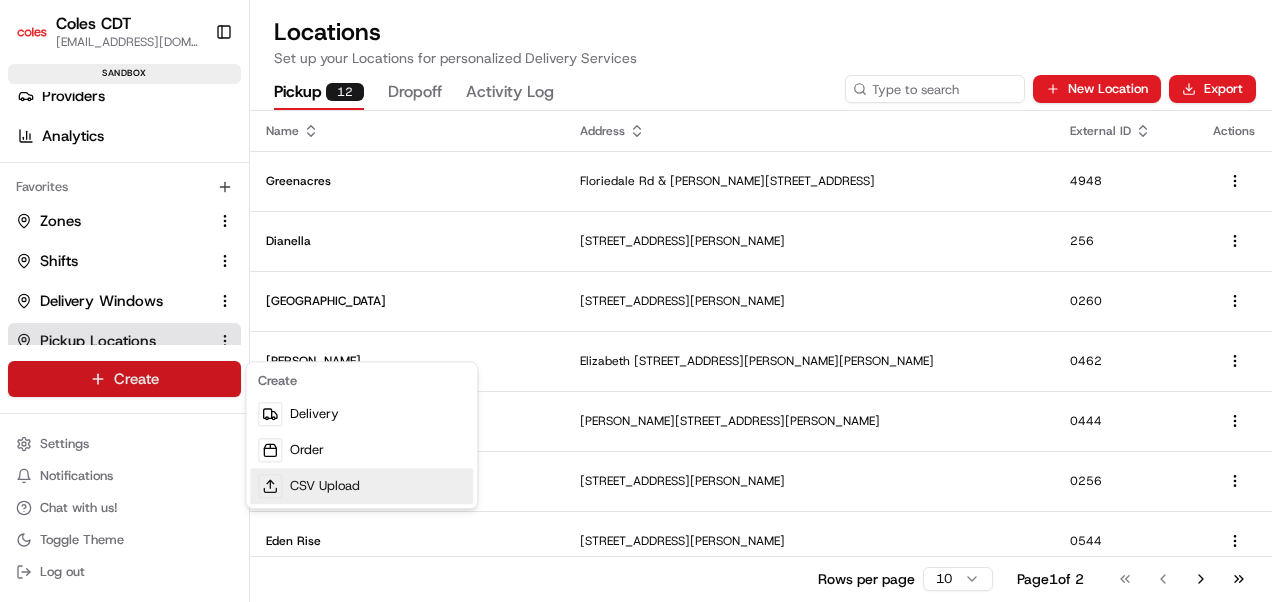 click on "CSV Upload" at bounding box center [361, 486] 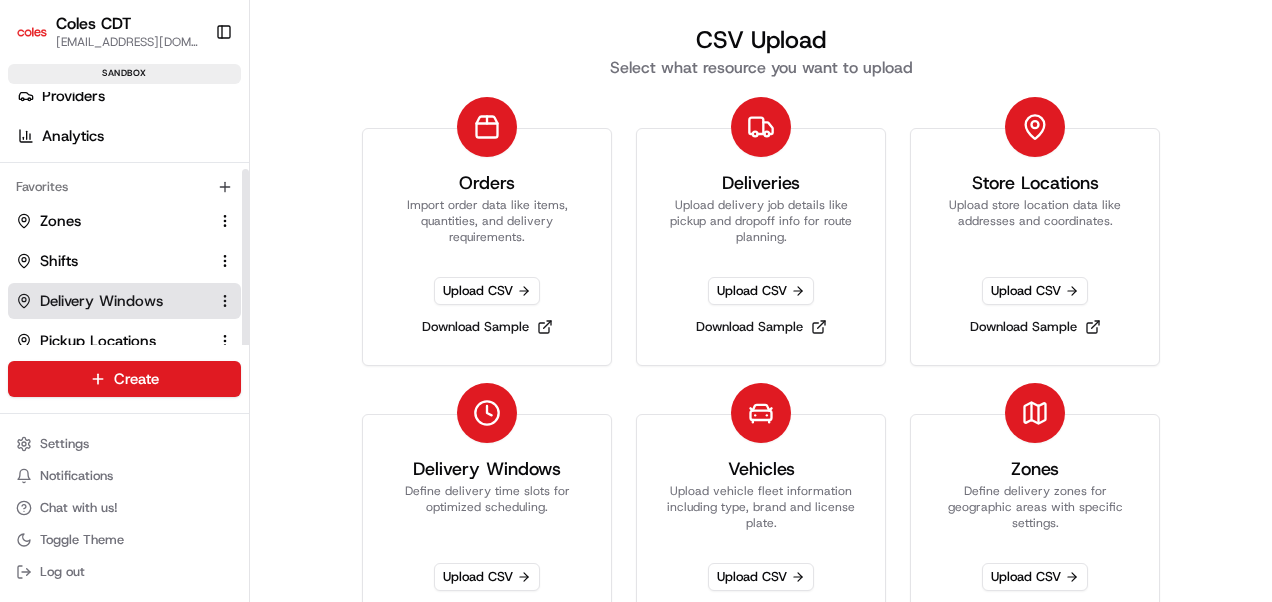 click on "Delivery Windows" at bounding box center [101, 301] 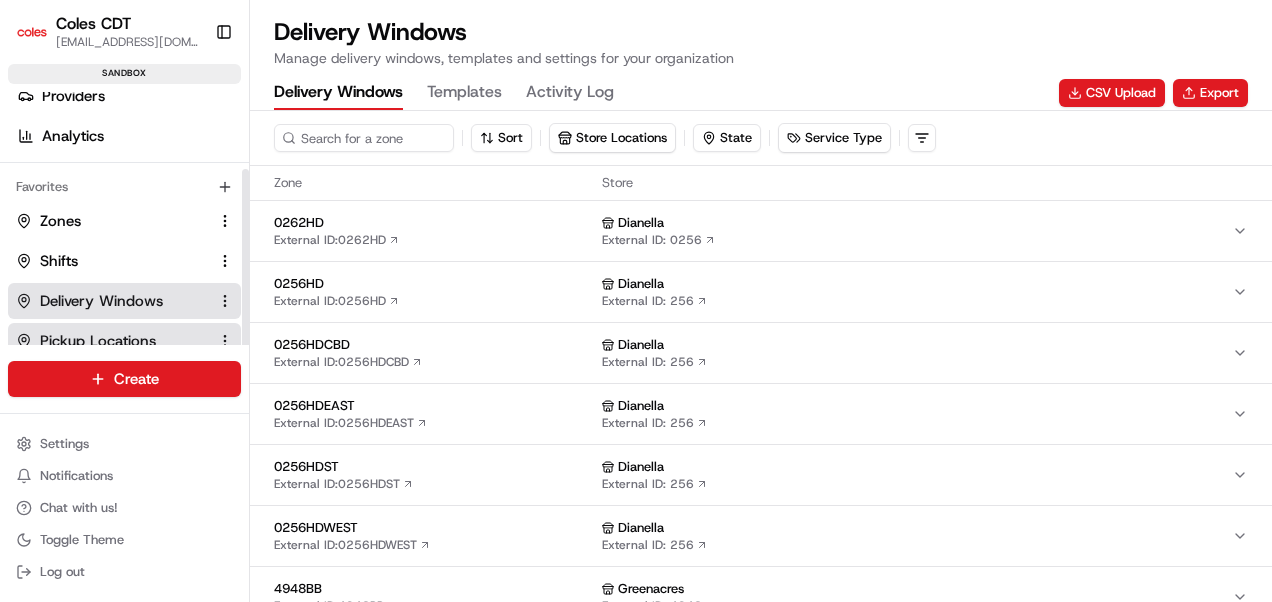 click on "Pickup Locations" at bounding box center (98, 341) 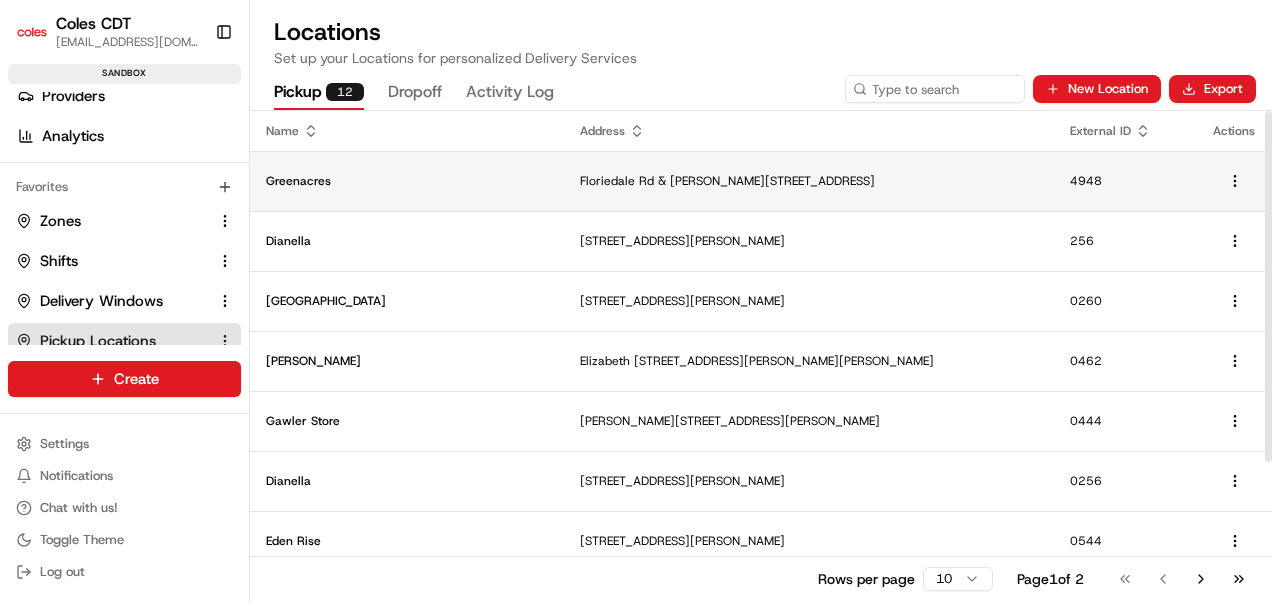 click on "Greenacres" at bounding box center (407, 181) 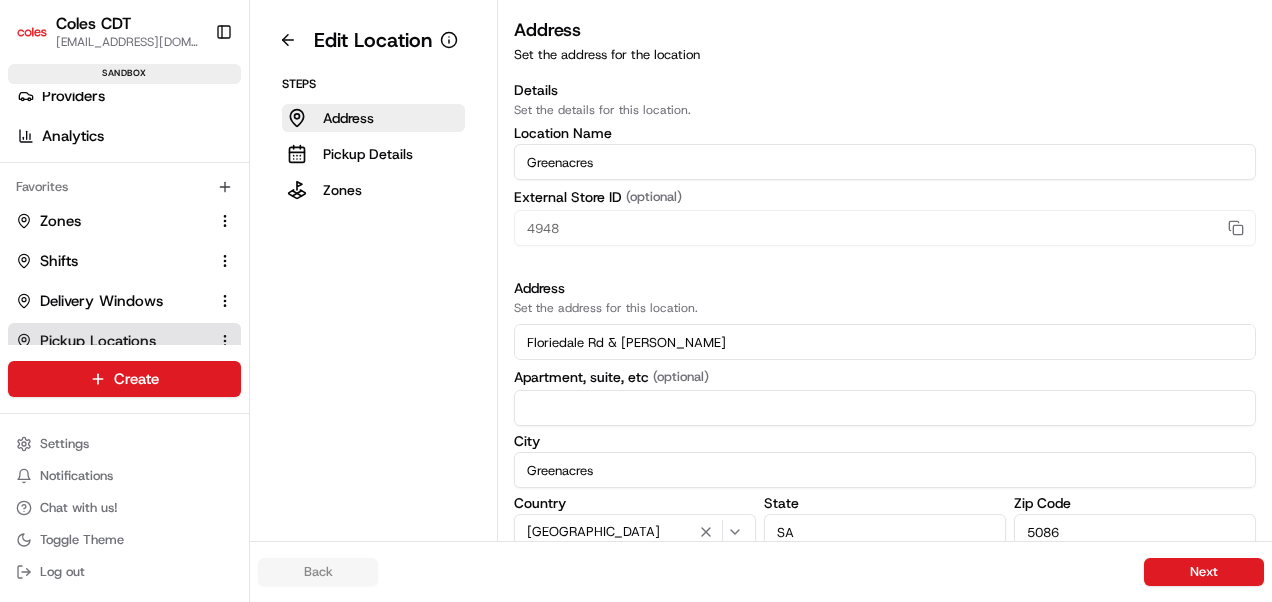 click on "Zones" at bounding box center [373, 190] 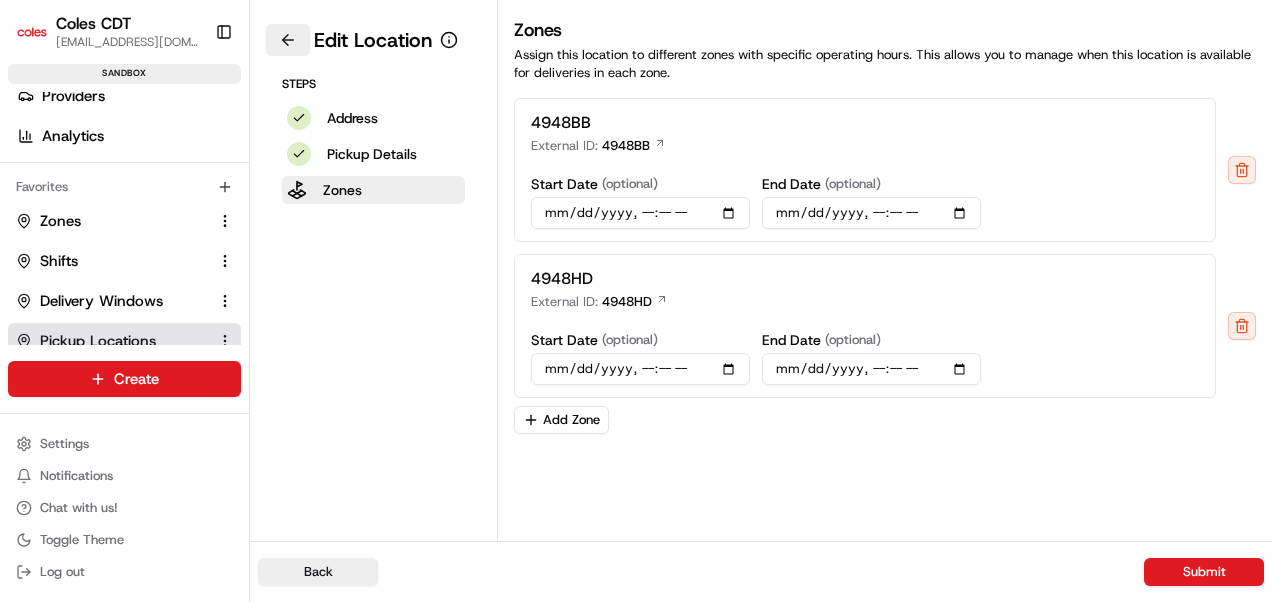 click at bounding box center (288, 40) 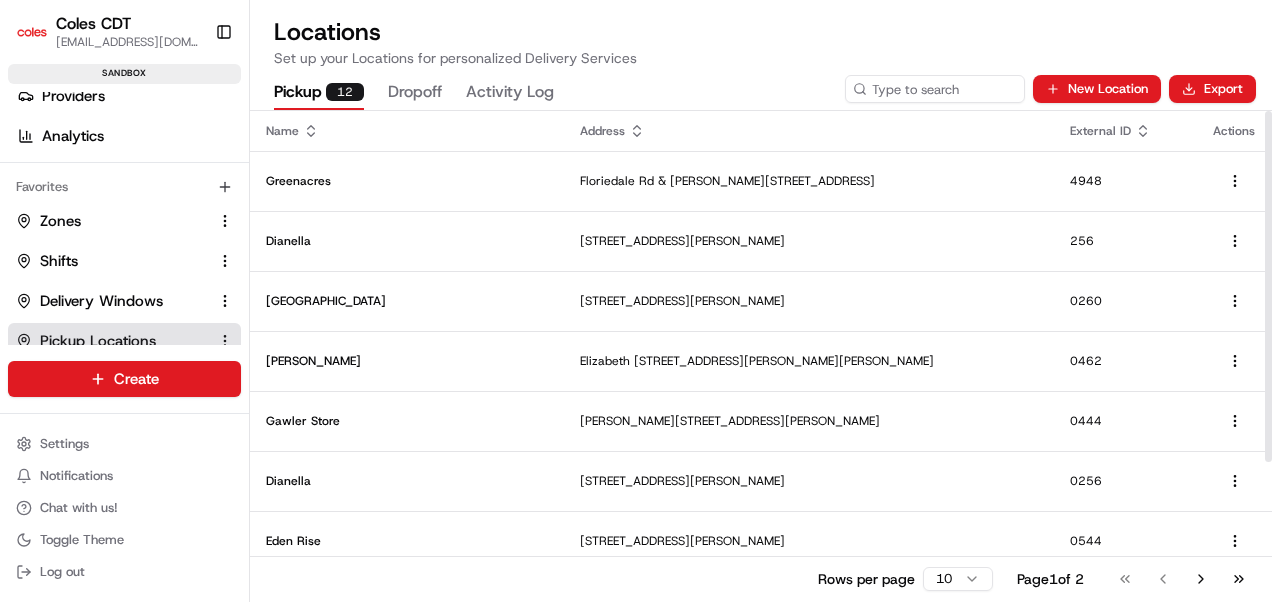 click on "Set up your Locations for personalized Delivery Services" at bounding box center (761, 58) 